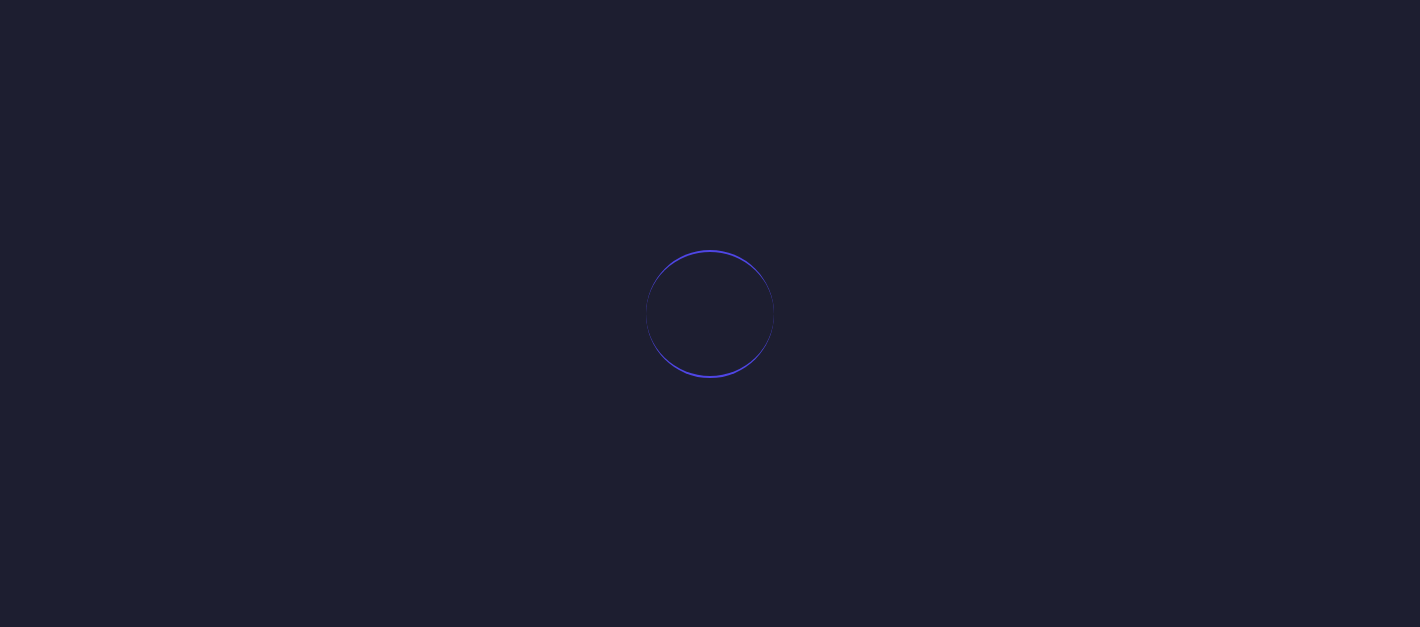scroll, scrollTop: 0, scrollLeft: 0, axis: both 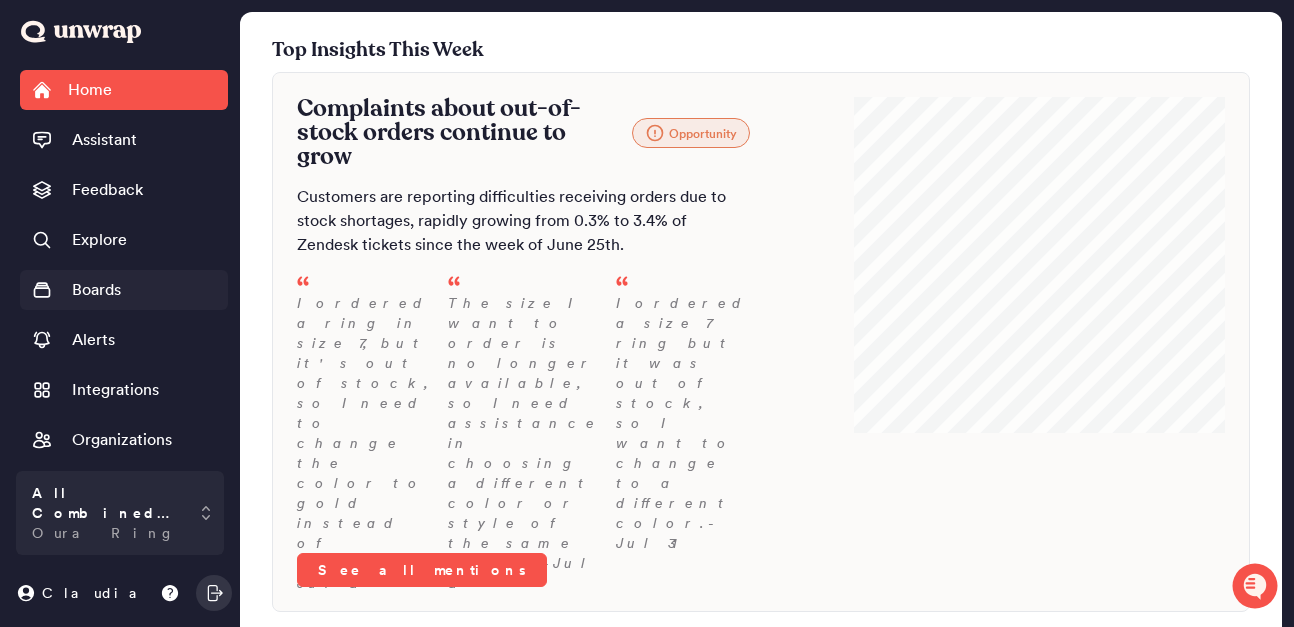 click on "Boards" at bounding box center (124, 290) 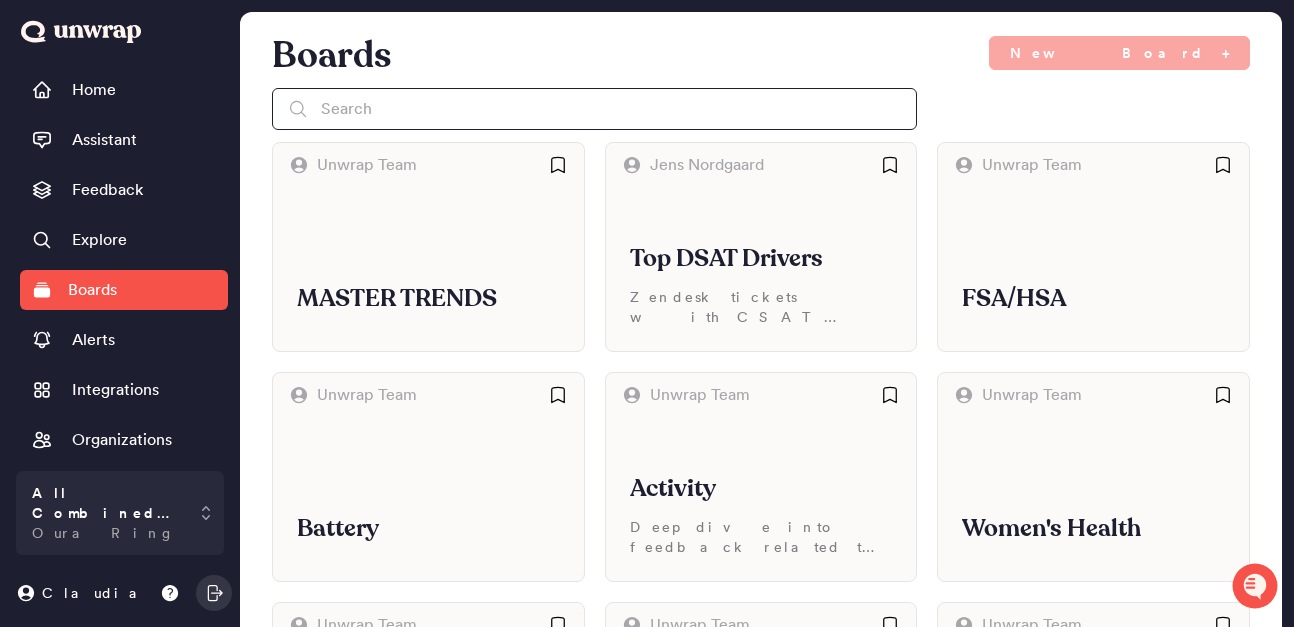 click at bounding box center (594, 109) 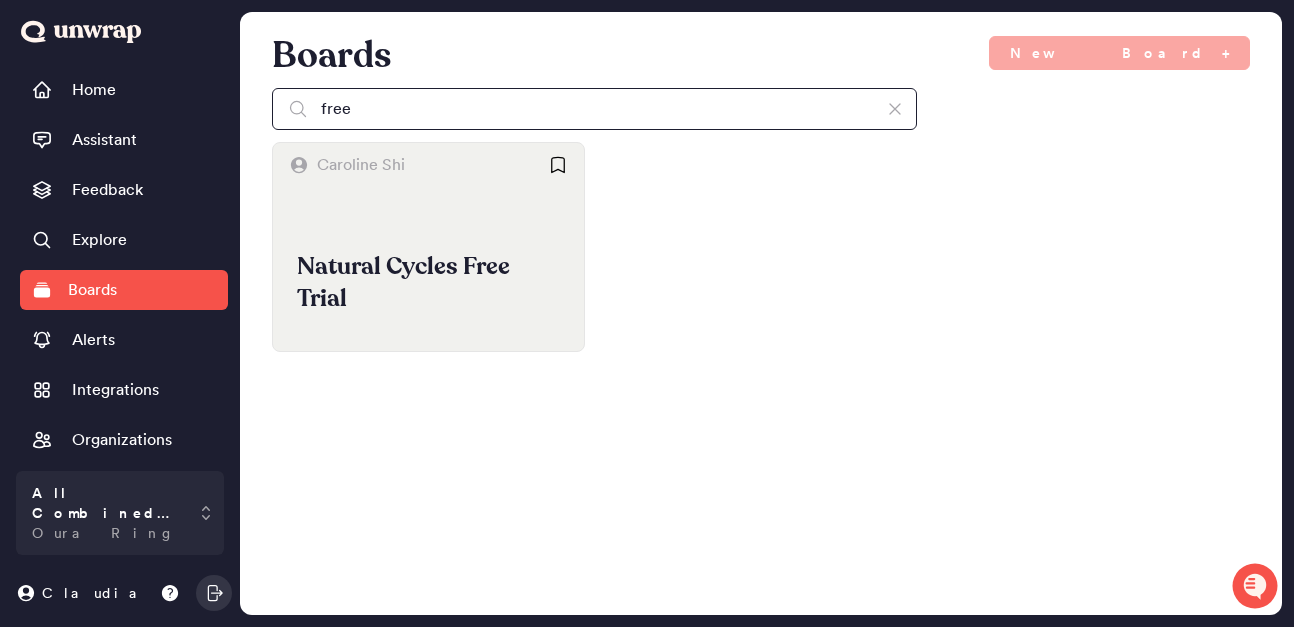 type on "free" 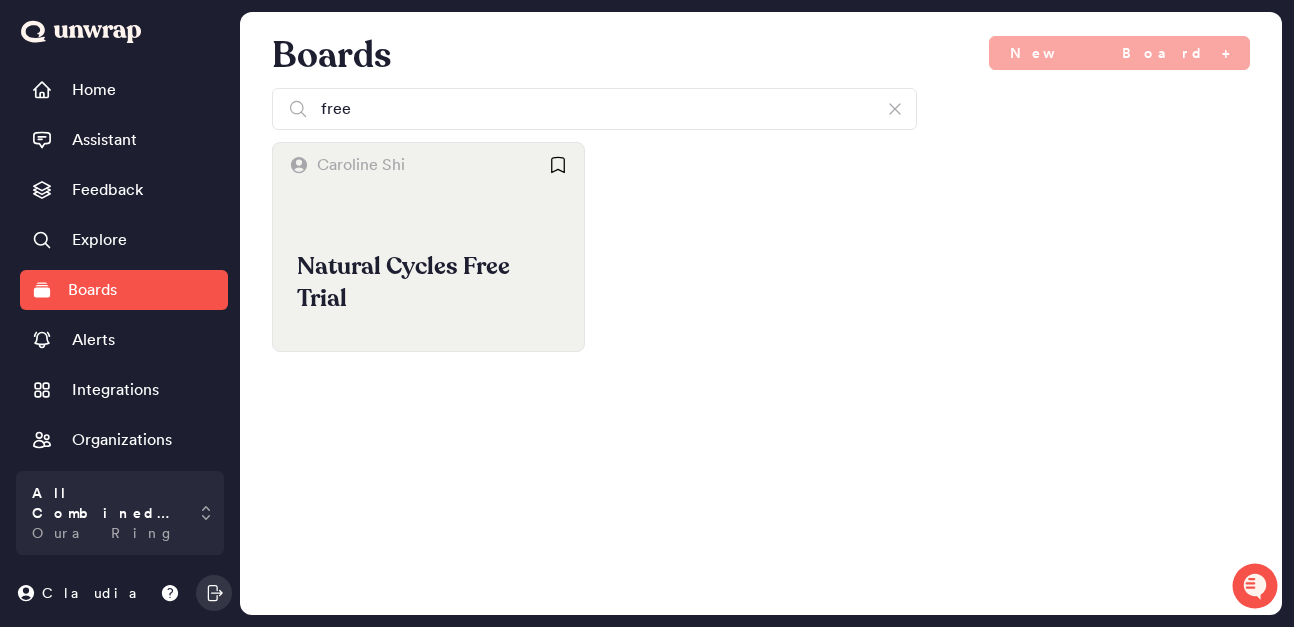 click on "Natural Cycles Free Trial" at bounding box center [428, 269] 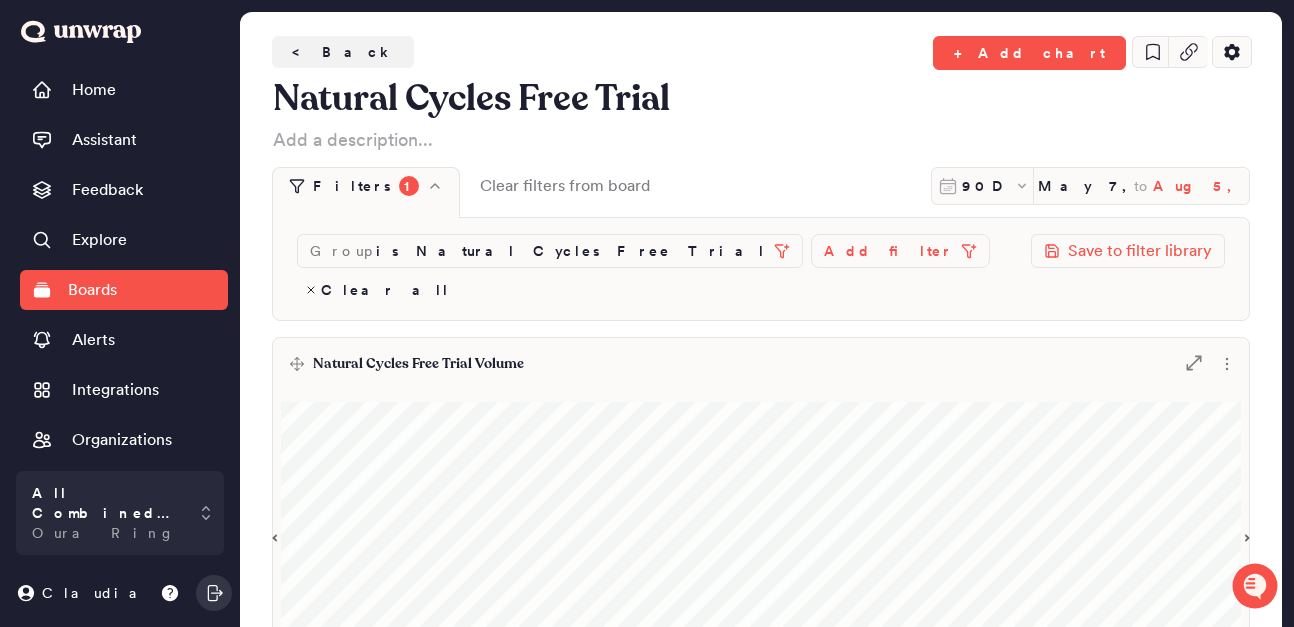 click on "Aug 5, 2025" at bounding box center (1201, 186) 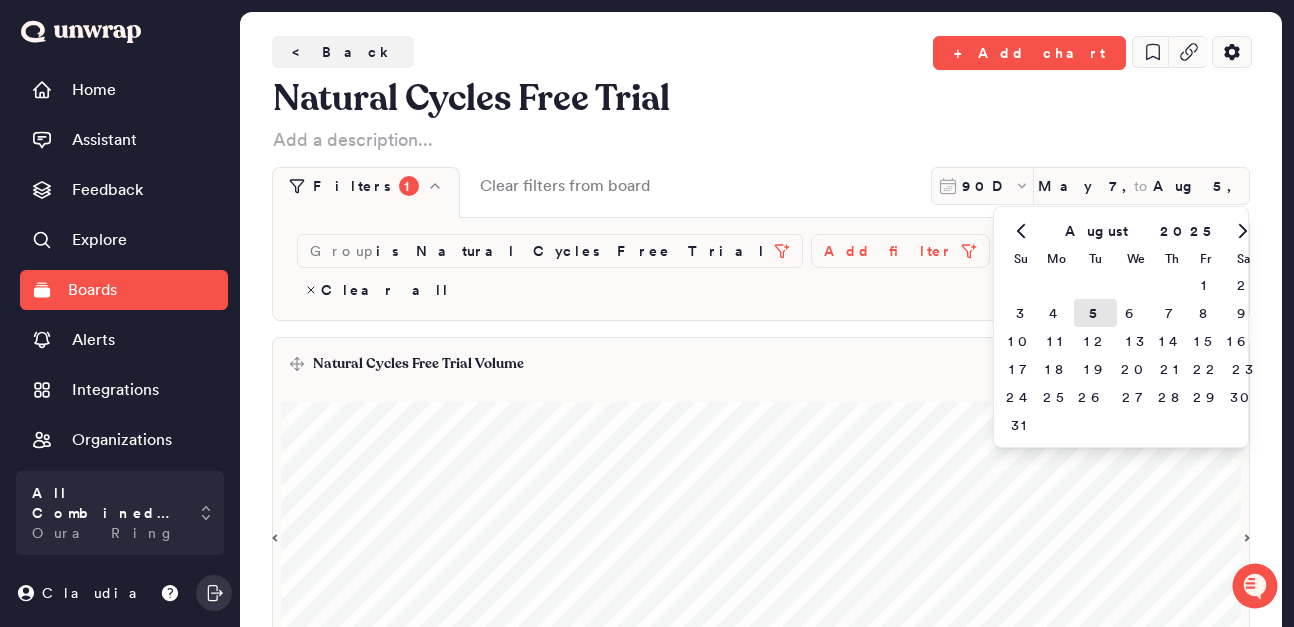 click 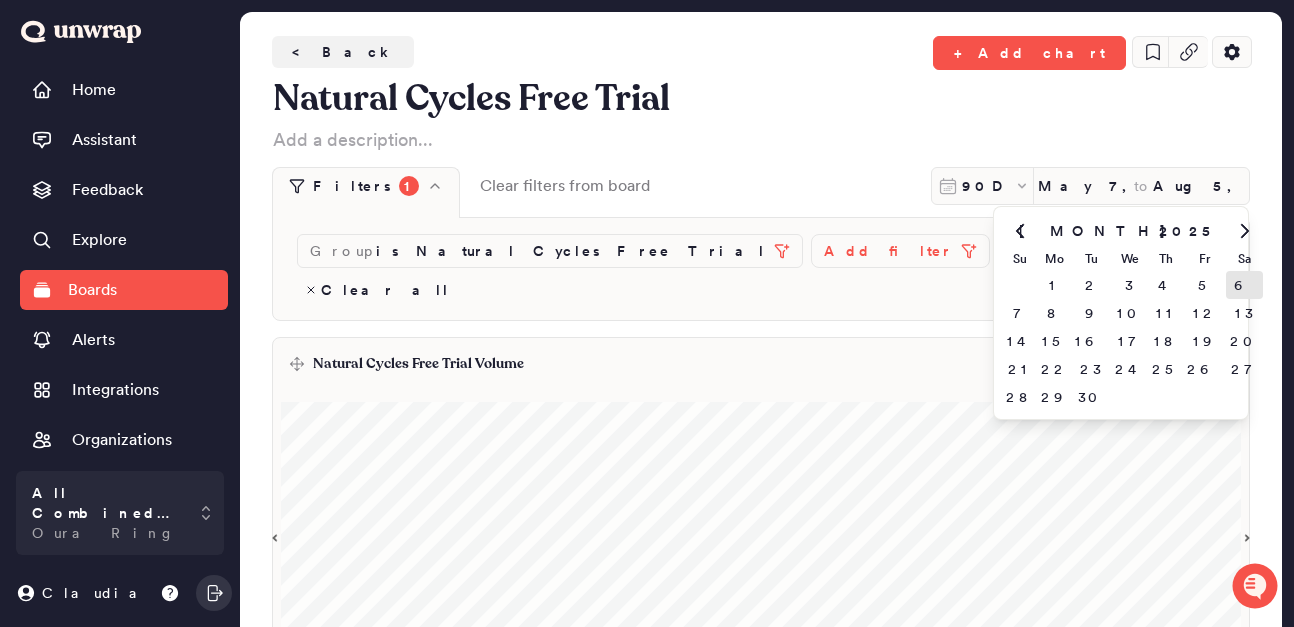 click on "6" at bounding box center [1244, 285] 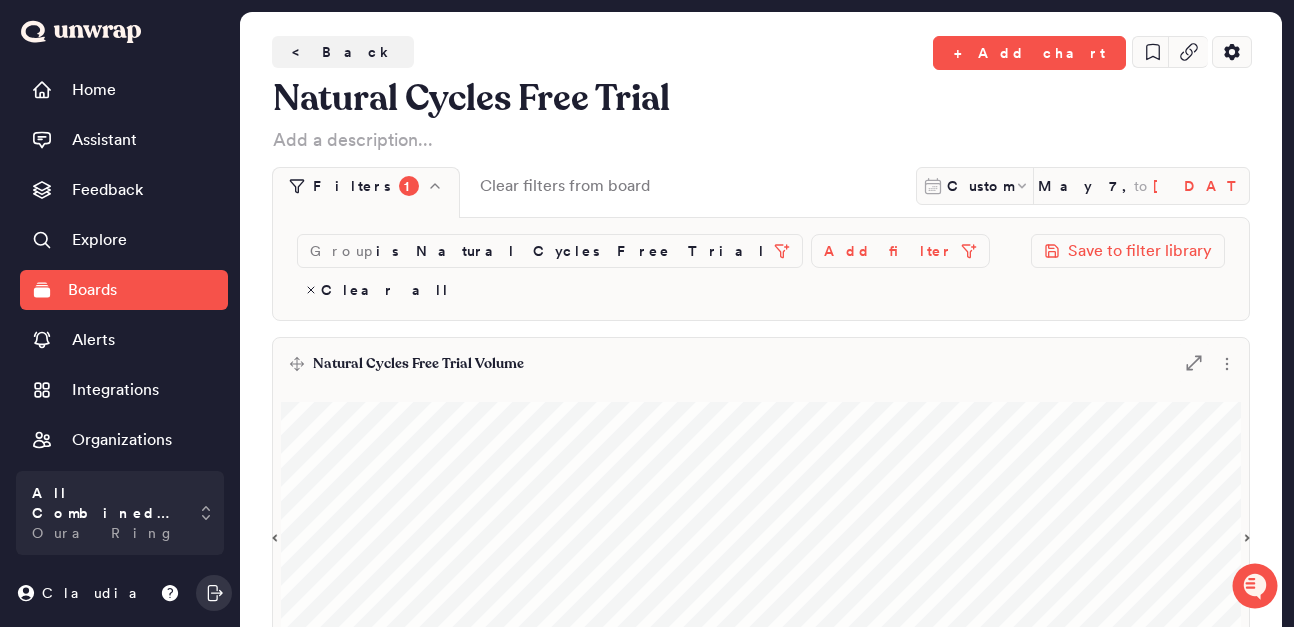 click on "[DATE]" at bounding box center (1201, 186) 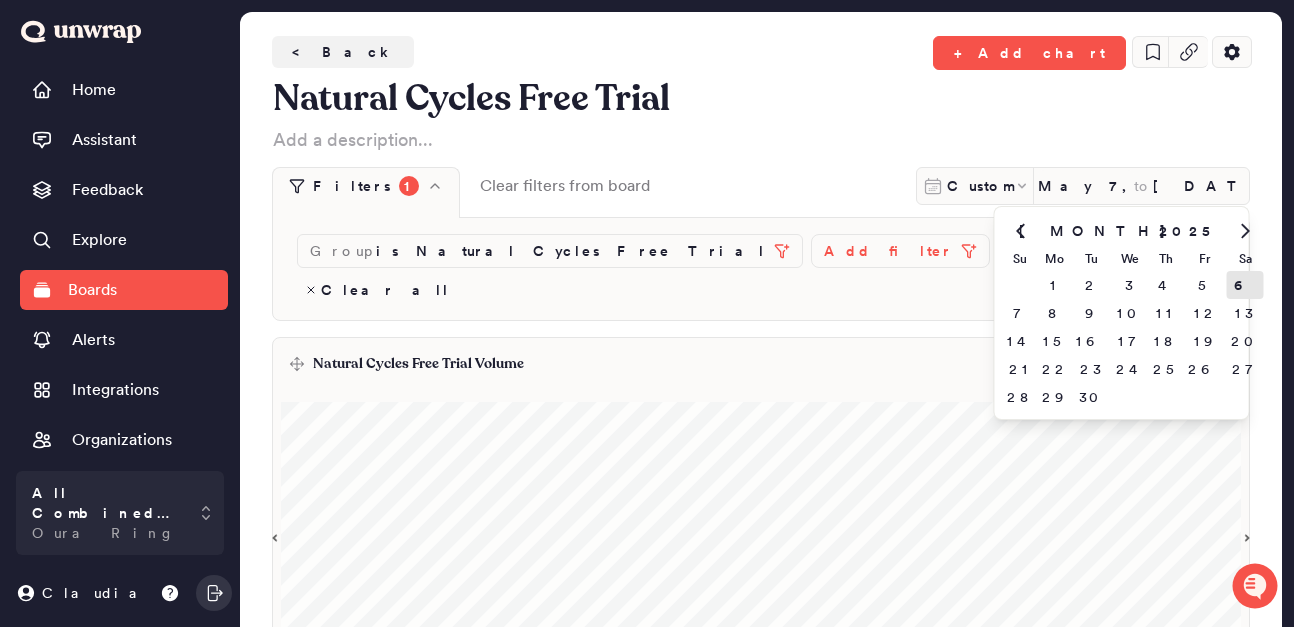 click 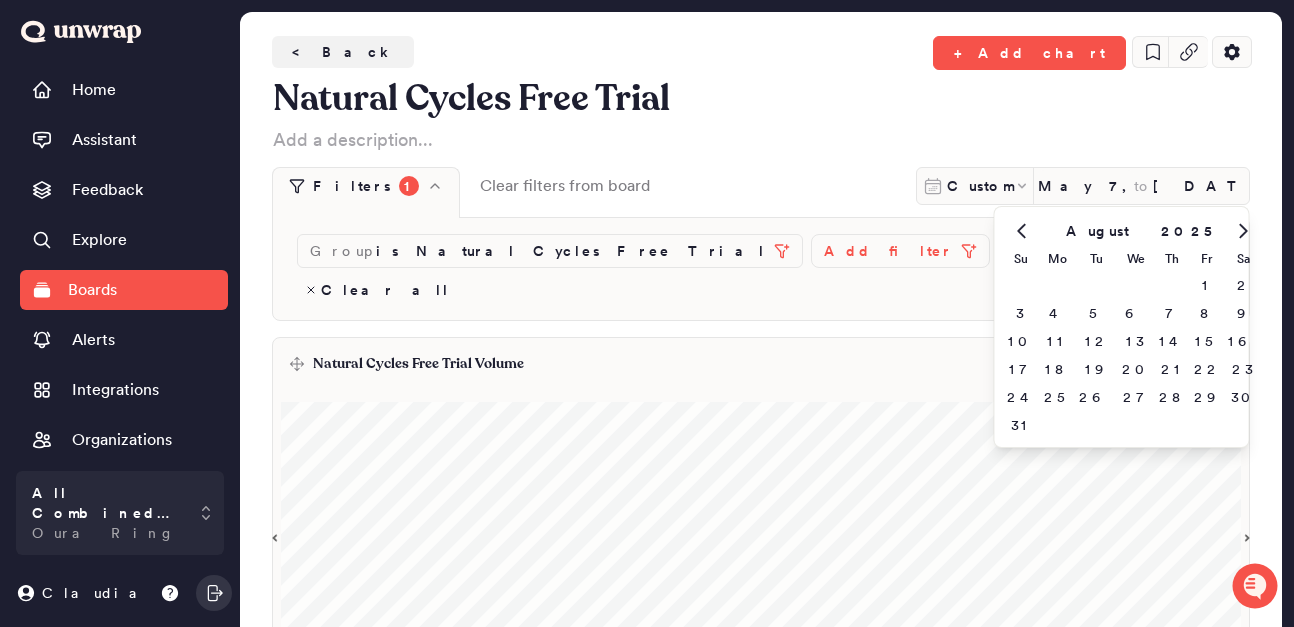 click 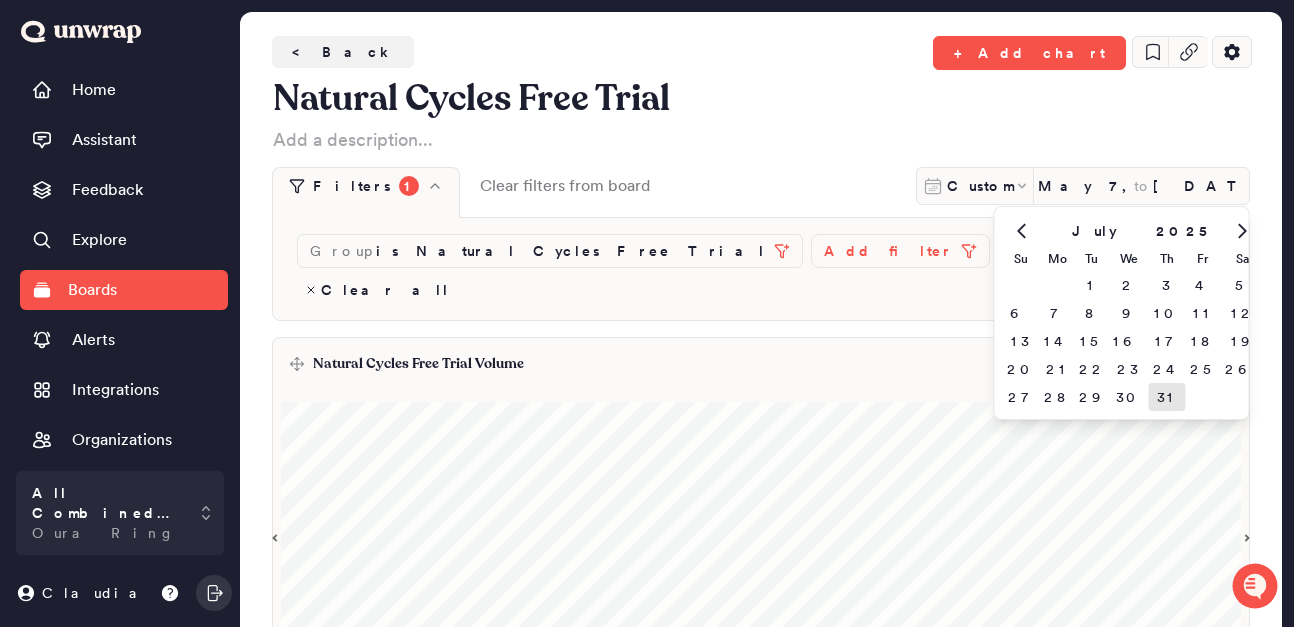 click on "31" at bounding box center (1167, 397) 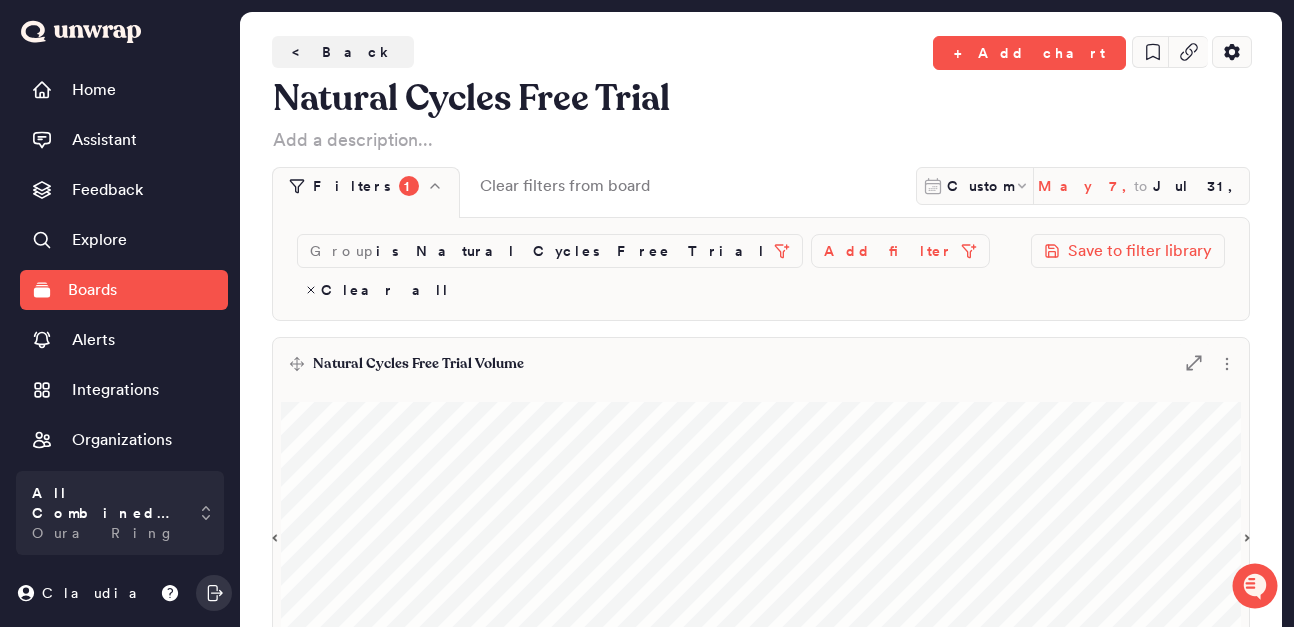 click on "May 7, 2025" at bounding box center (1086, 186) 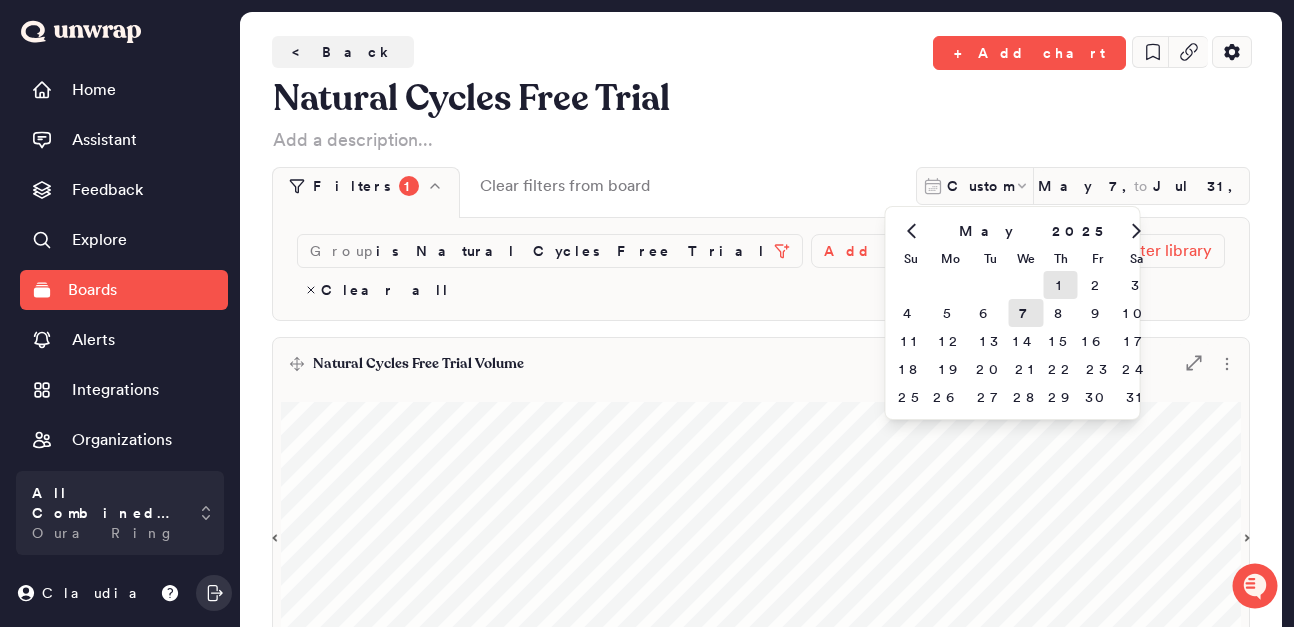 click on "1" at bounding box center (1061, 285) 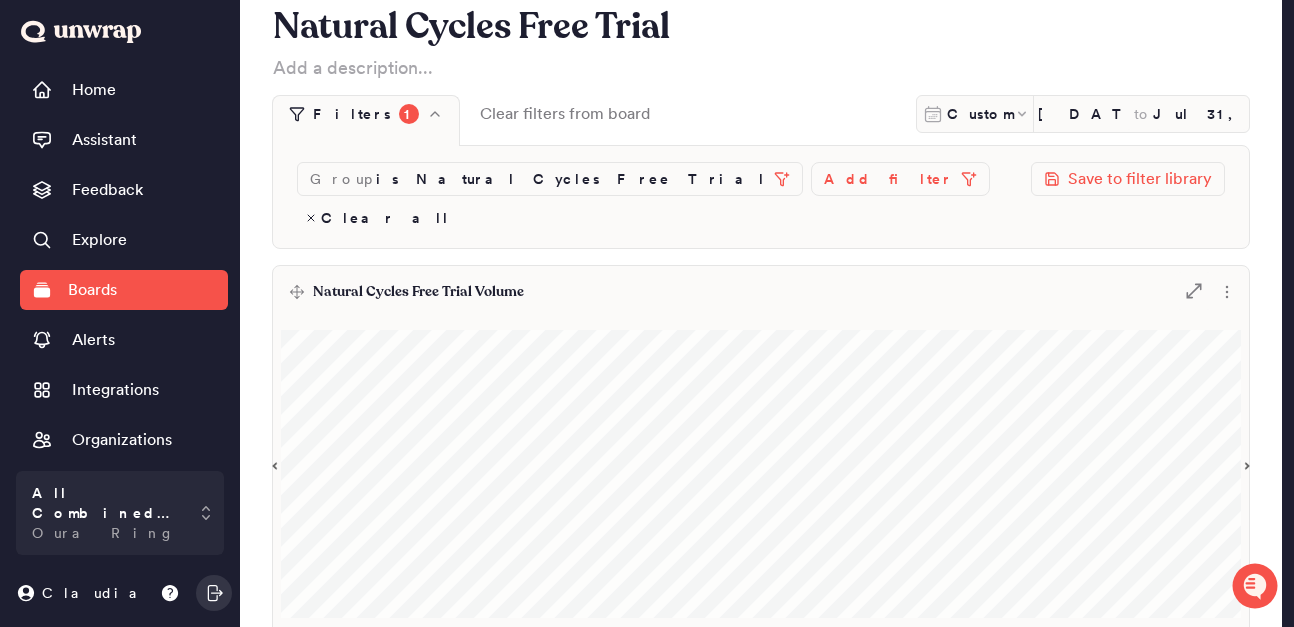 scroll, scrollTop: 96, scrollLeft: 0, axis: vertical 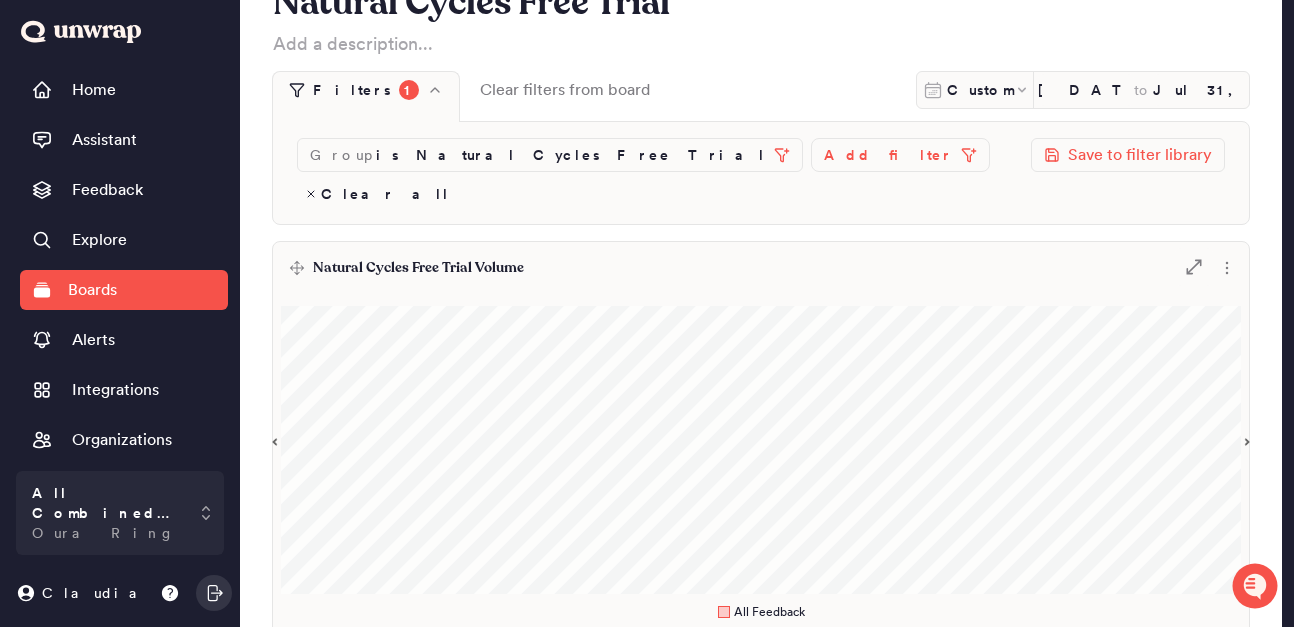 click on "Natural Cycles Free Trial Volume
.st0 {
fill: #7e7d82;
}" at bounding box center [761, 268] 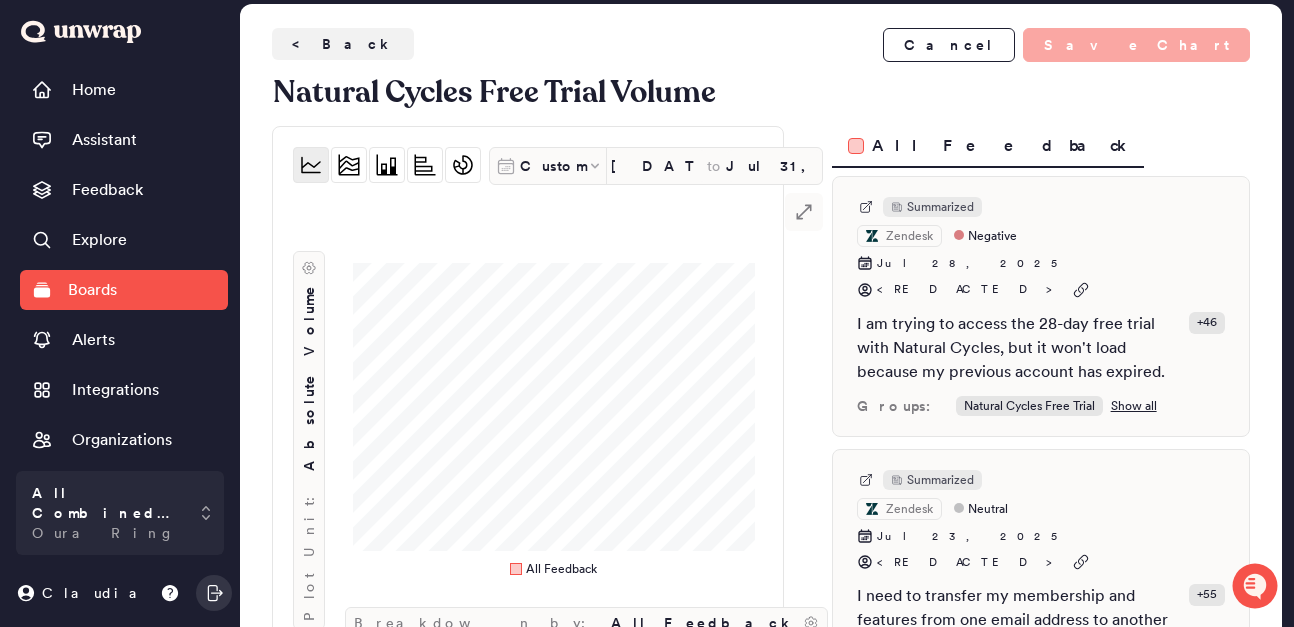 scroll, scrollTop: 0, scrollLeft: 0, axis: both 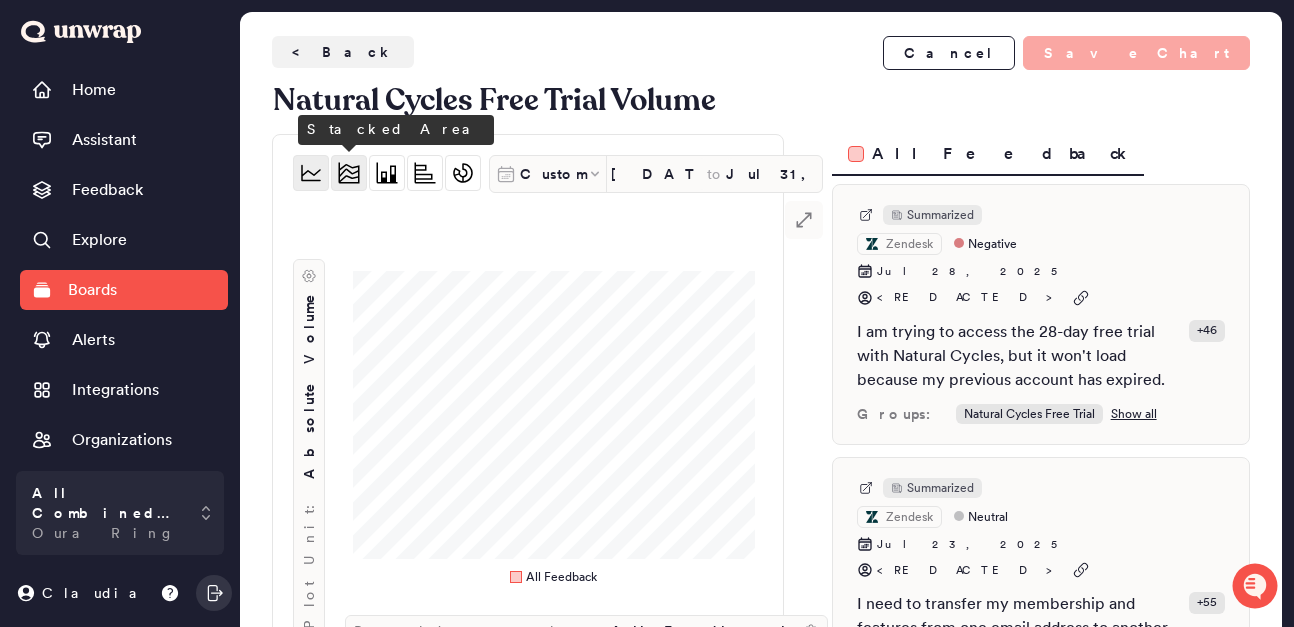 click 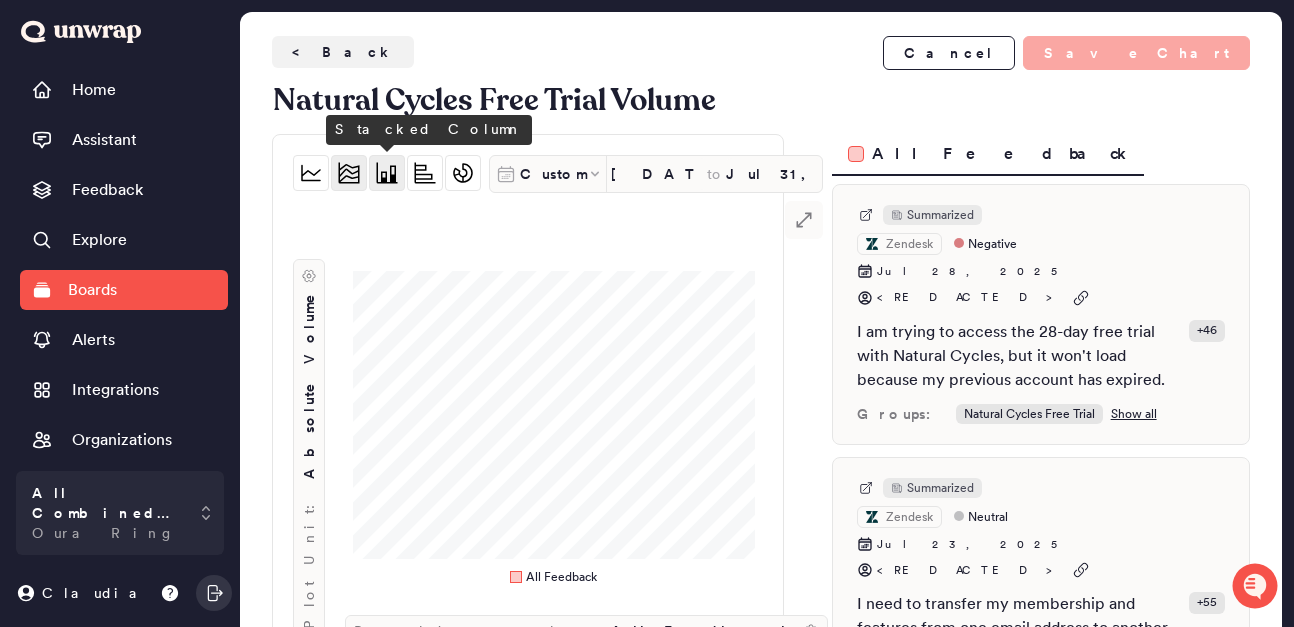 click at bounding box center [387, 173] 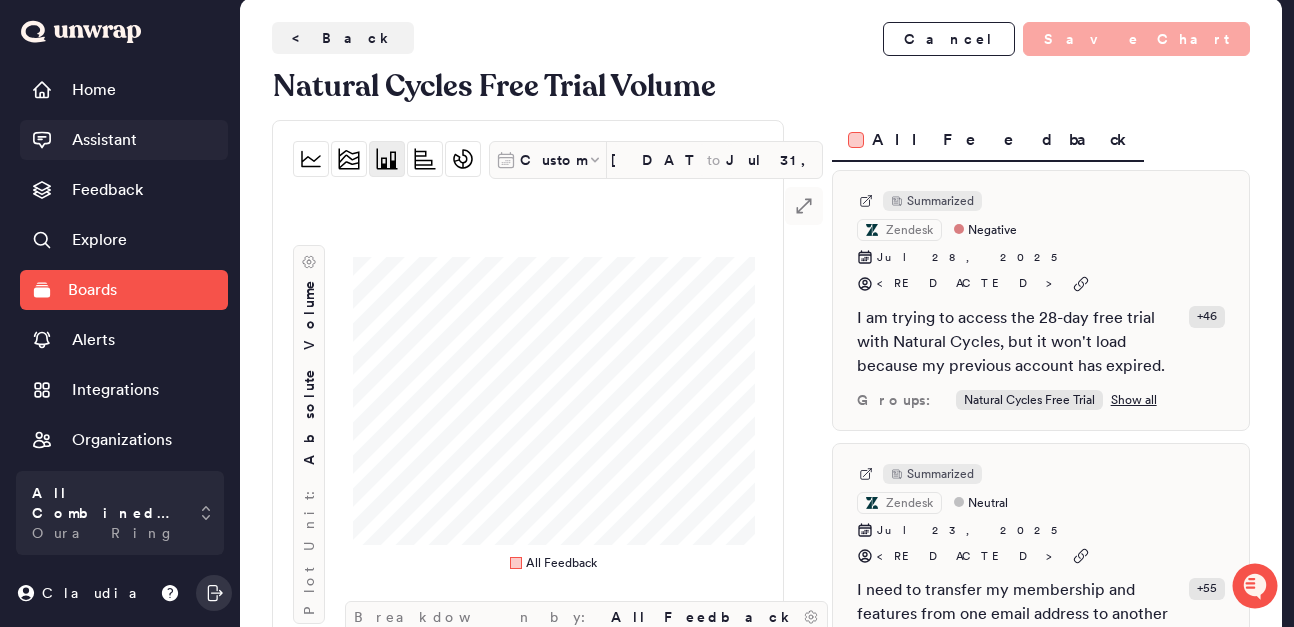scroll, scrollTop: 15, scrollLeft: 0, axis: vertical 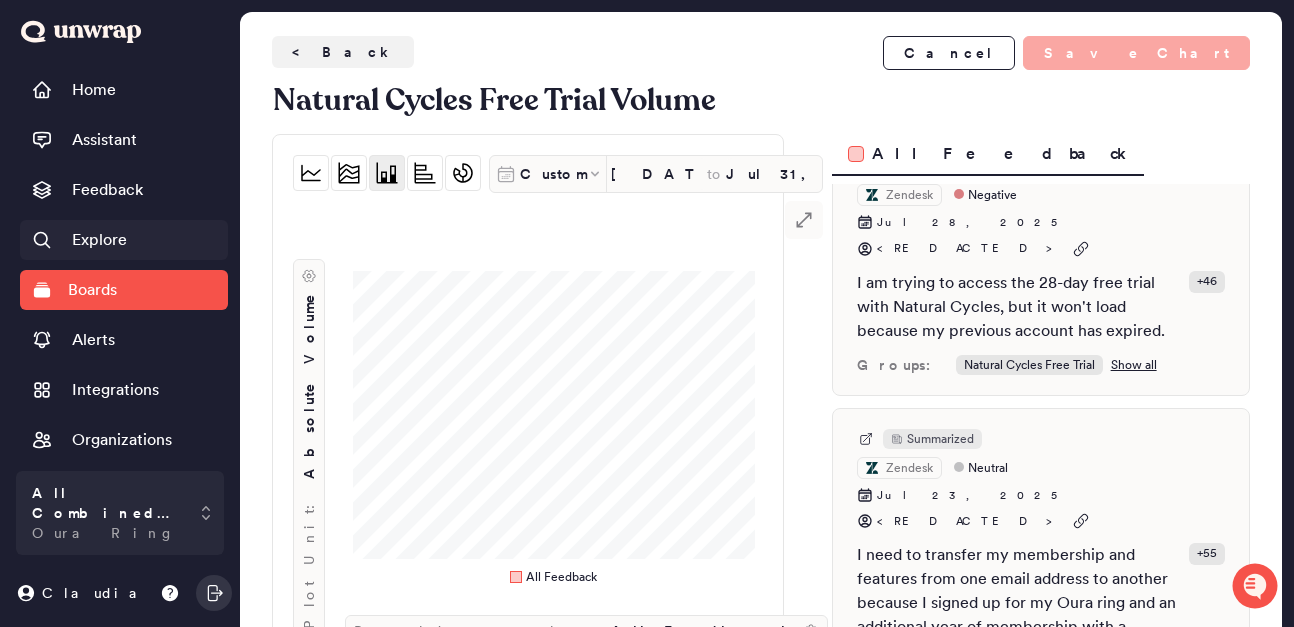 click on "Explore" at bounding box center (124, 240) 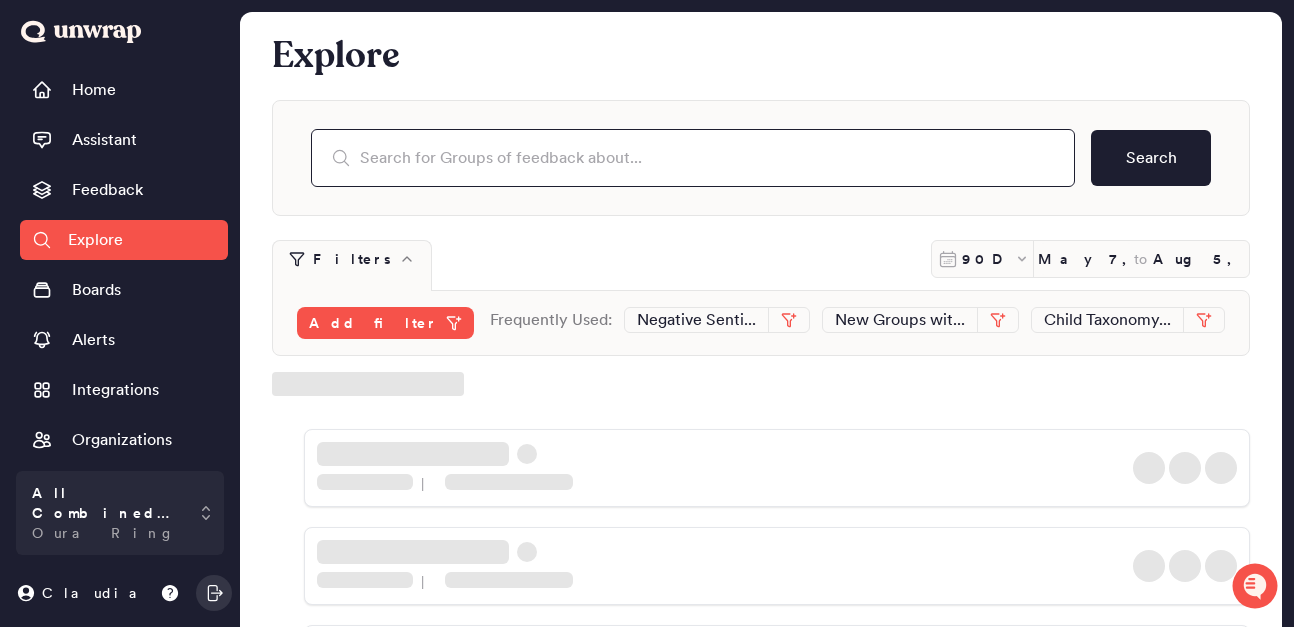 click at bounding box center (693, 158) 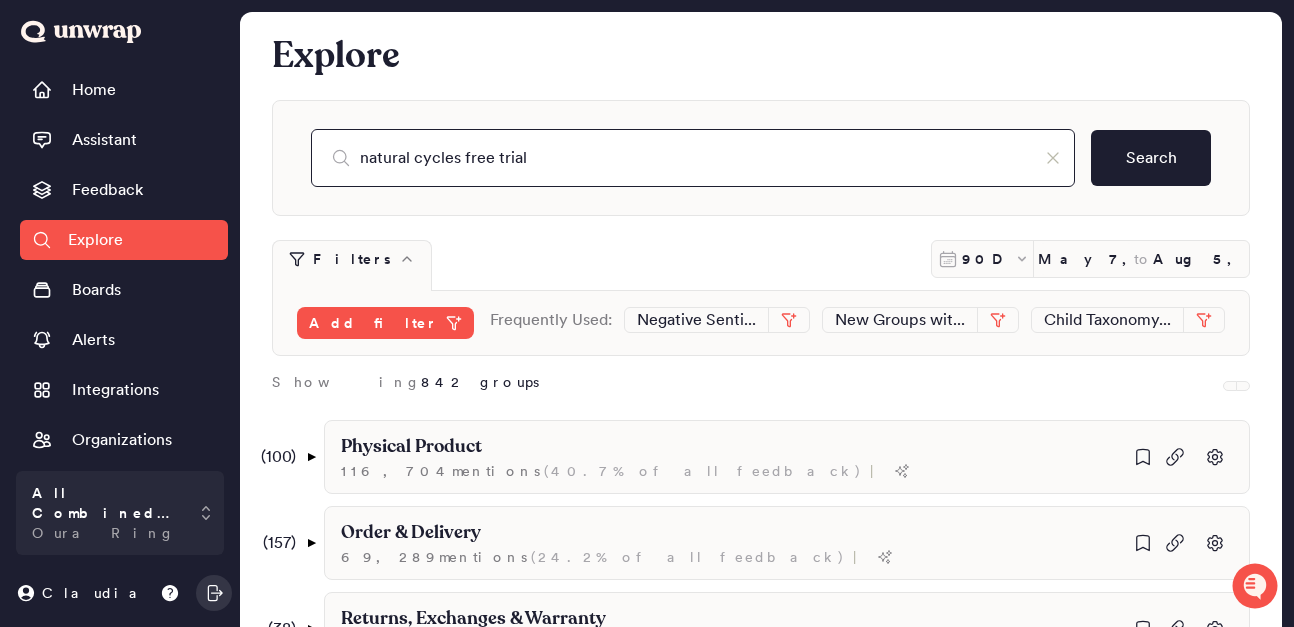 type on "natural cycles free trial" 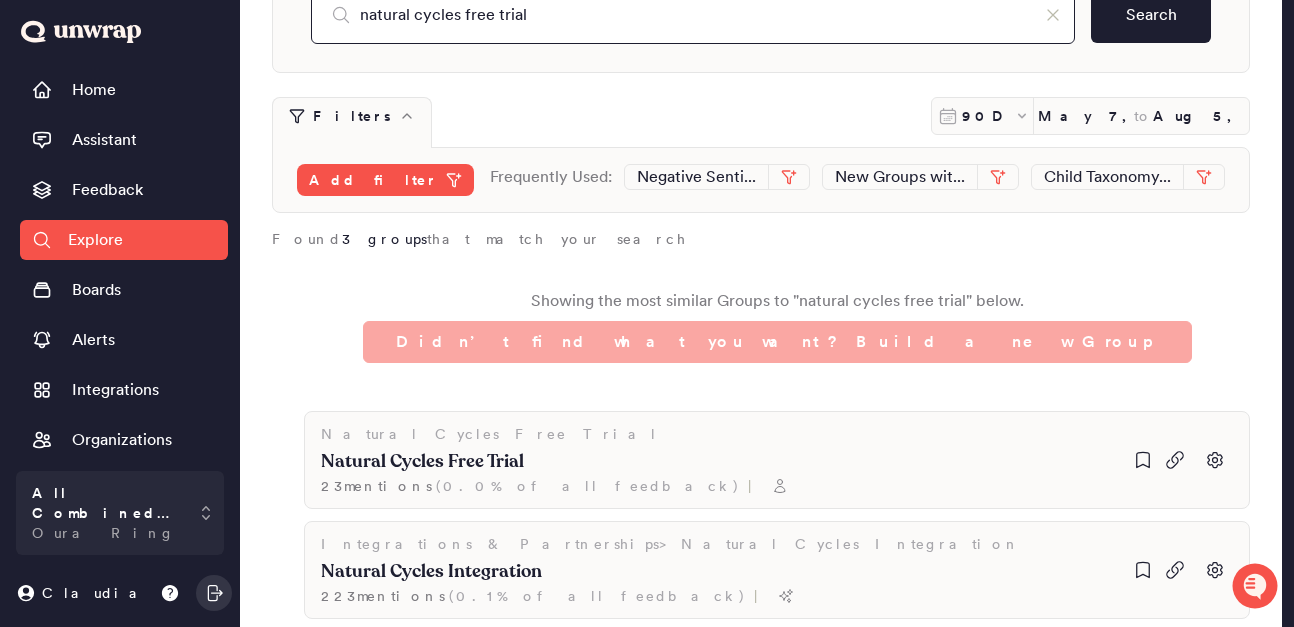 scroll, scrollTop: 148, scrollLeft: 0, axis: vertical 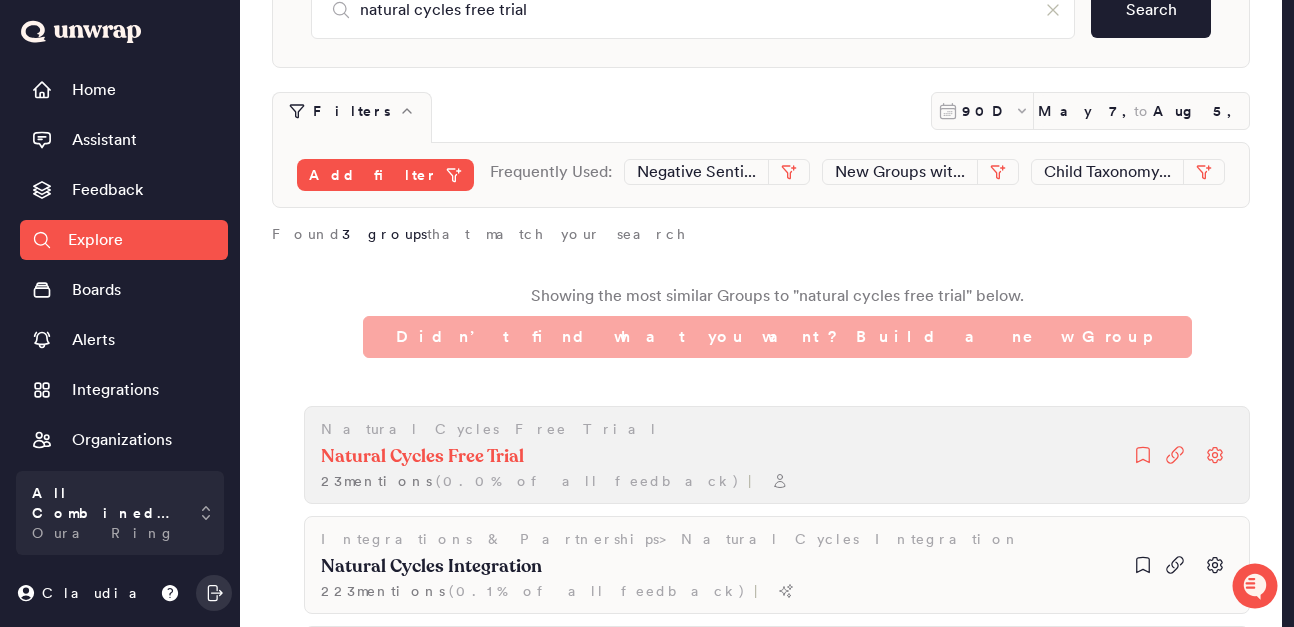 click on "Natural Cycles Free Trial" at bounding box center (422, 457) 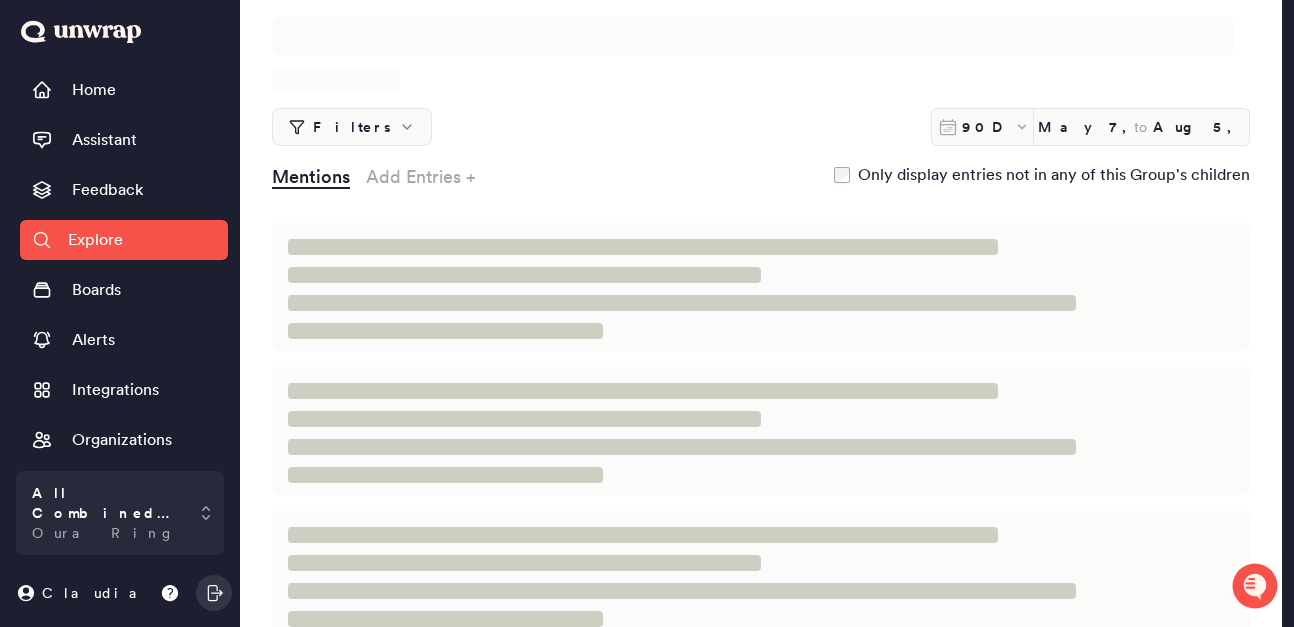 scroll, scrollTop: 0, scrollLeft: 0, axis: both 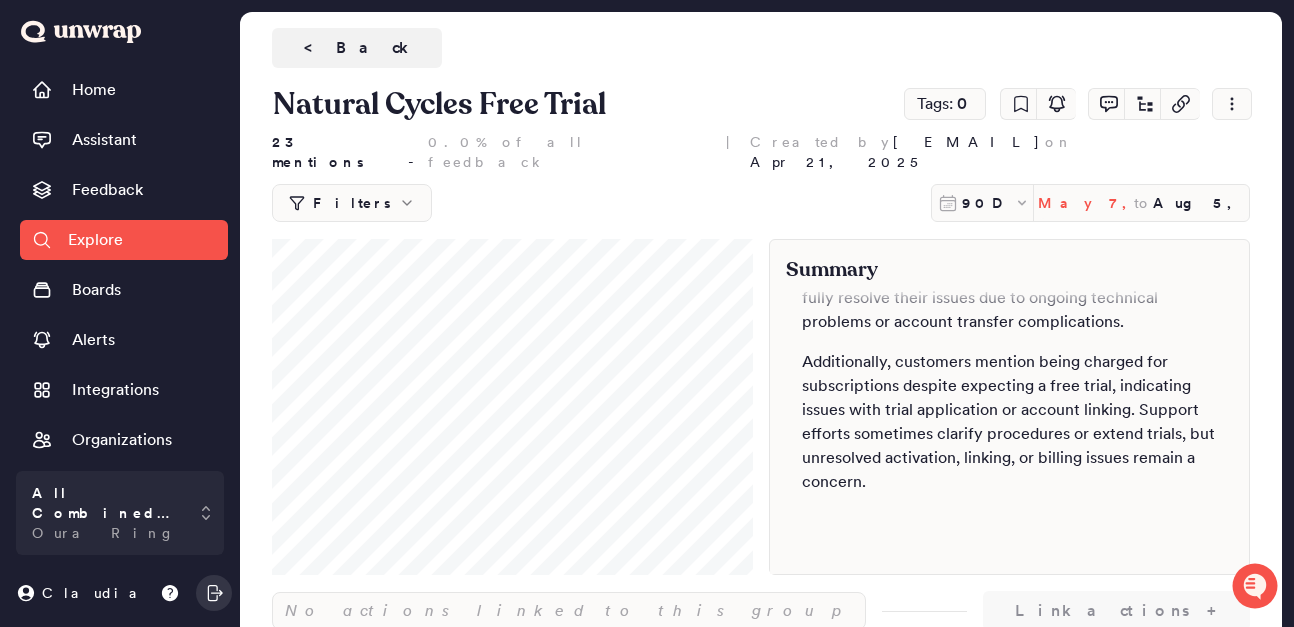 click on "May 7, 2025" at bounding box center [1086, 203] 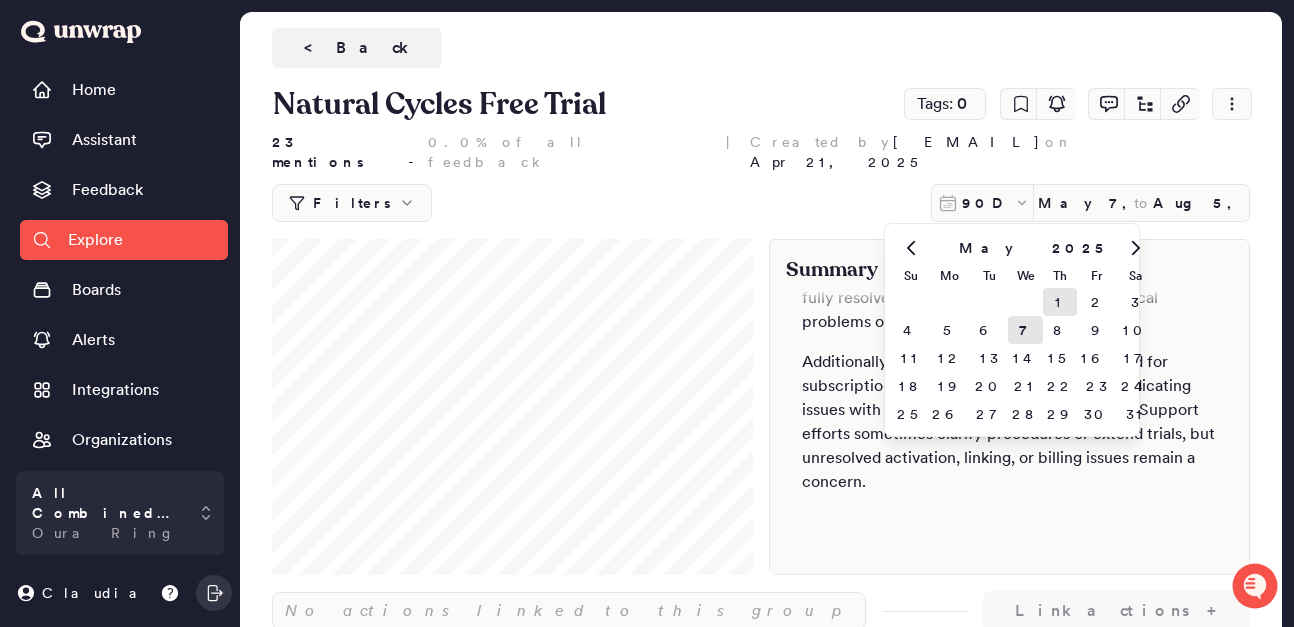 click on "1" at bounding box center (1060, 302) 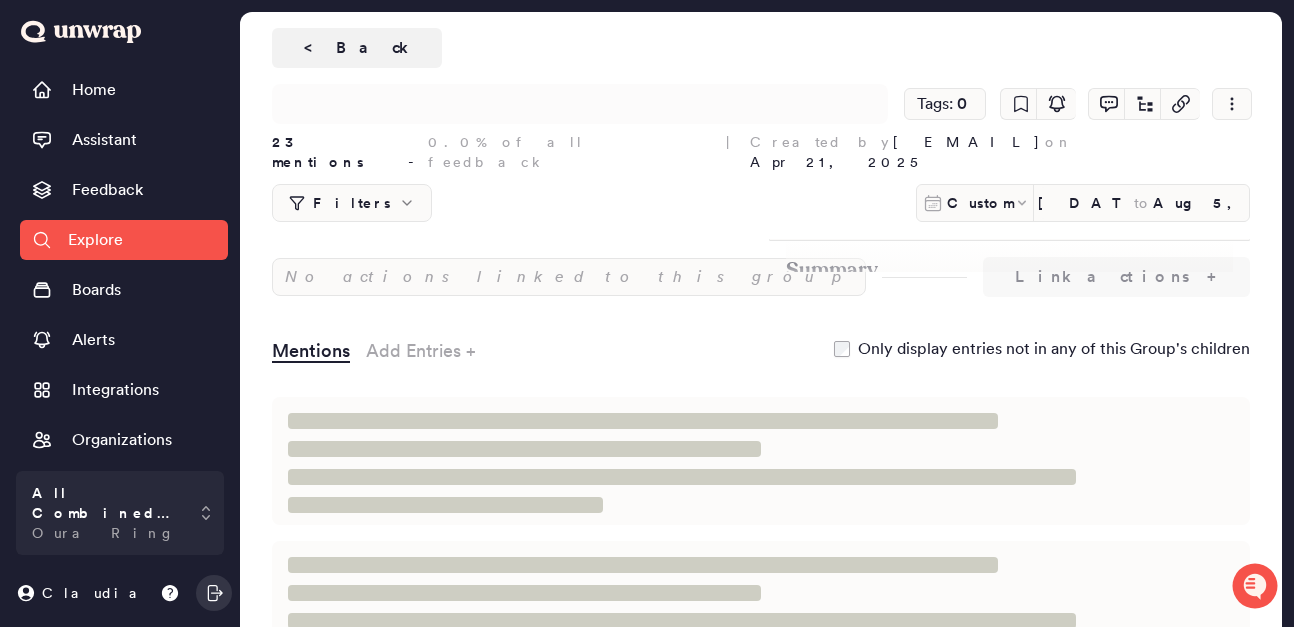 type on "[DATE]" 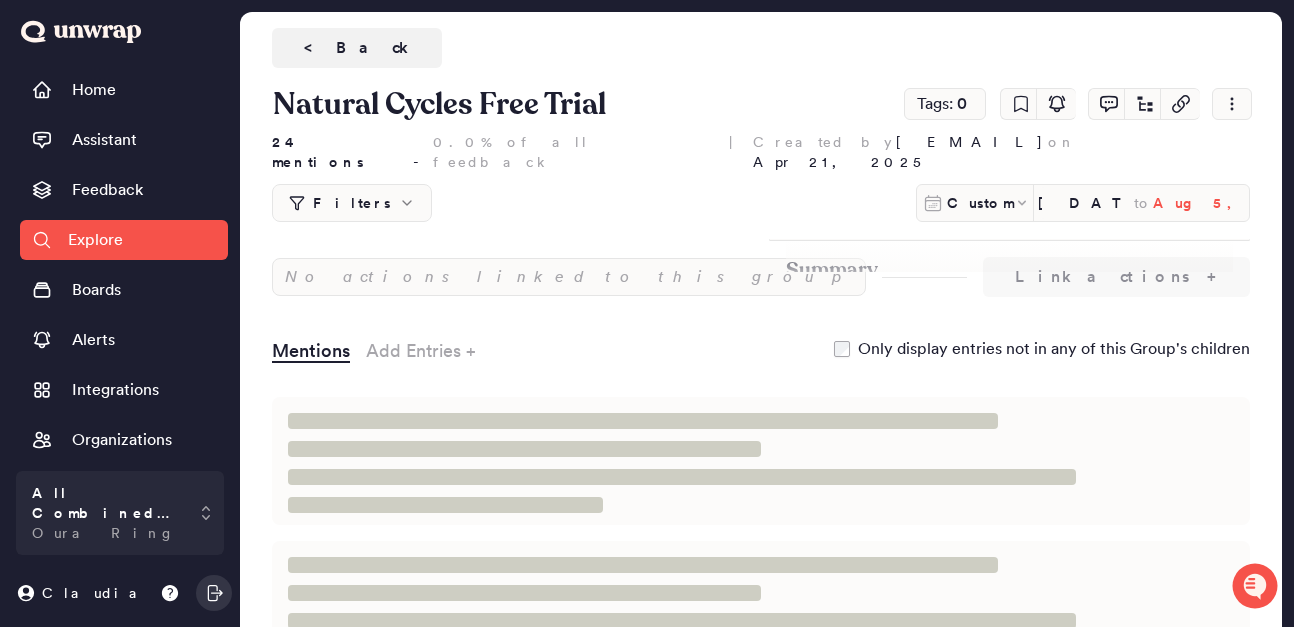 click on "Aug 5, 2025" at bounding box center (1201, 203) 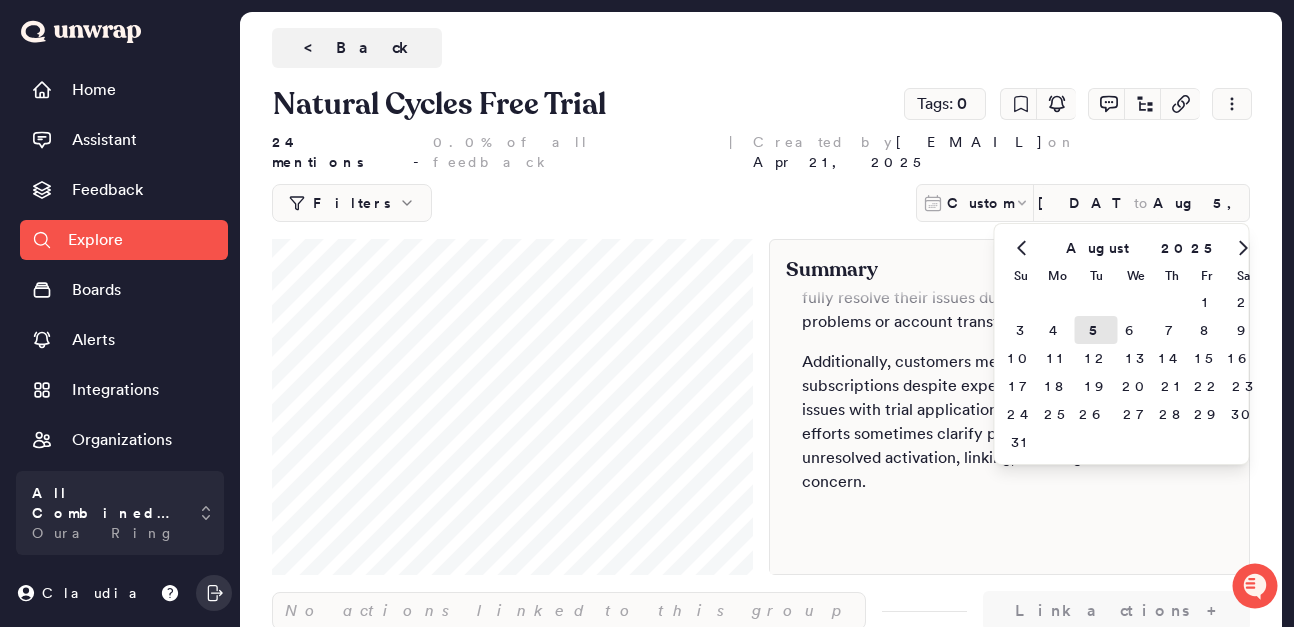 click 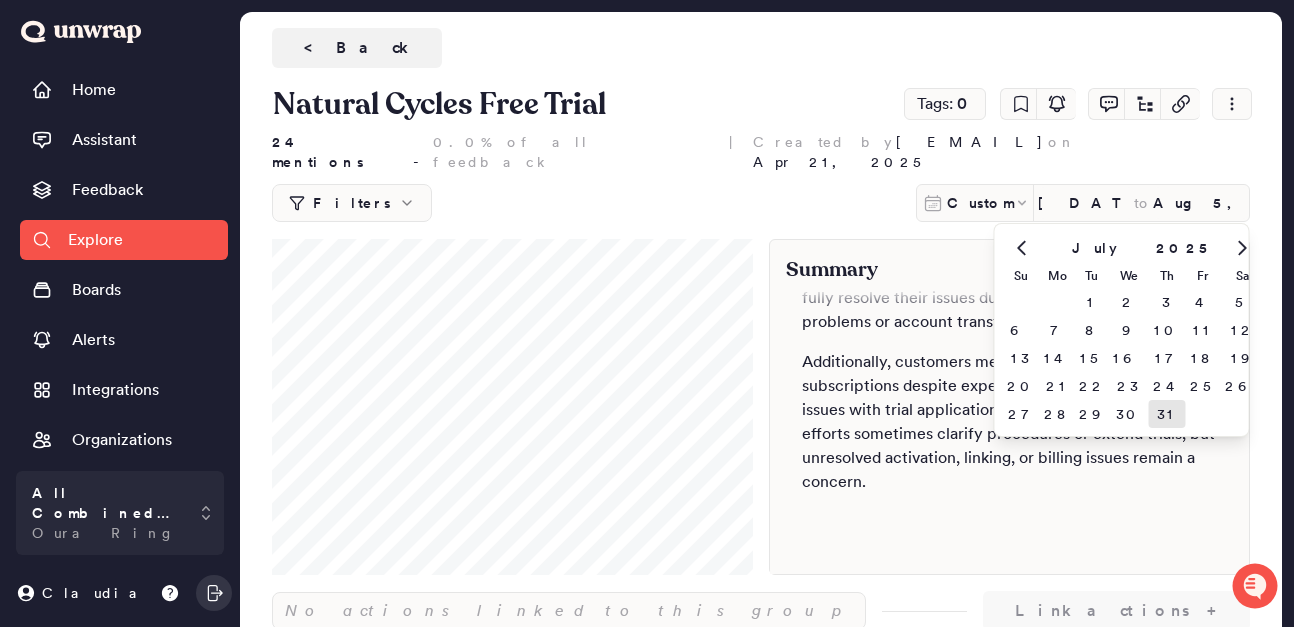 click on "31" at bounding box center [1167, 414] 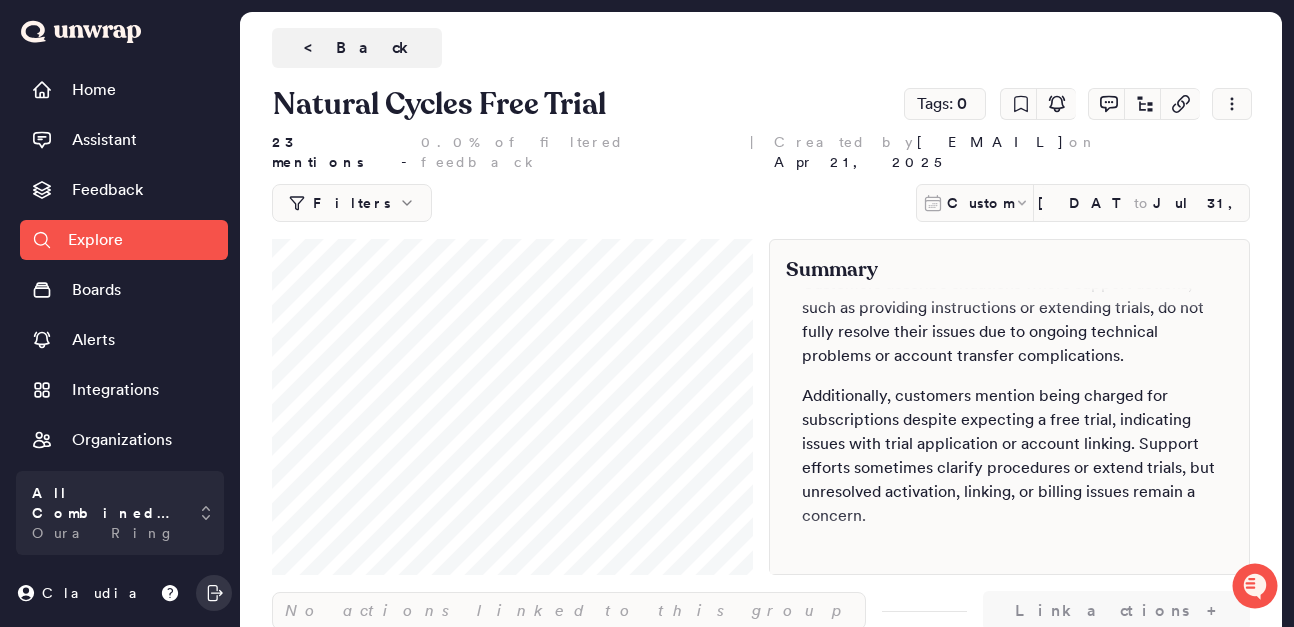 scroll, scrollTop: 237, scrollLeft: 0, axis: vertical 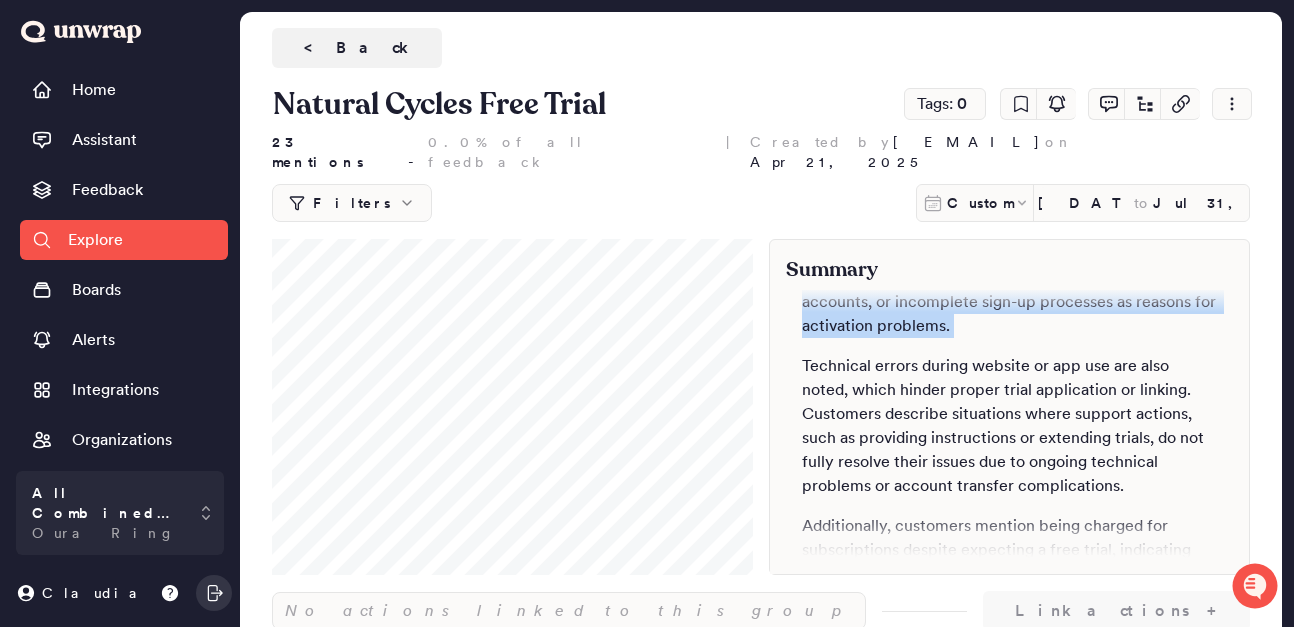drag, startPoint x: 872, startPoint y: 498, endPoint x: 803, endPoint y: 284, distance: 224.84883 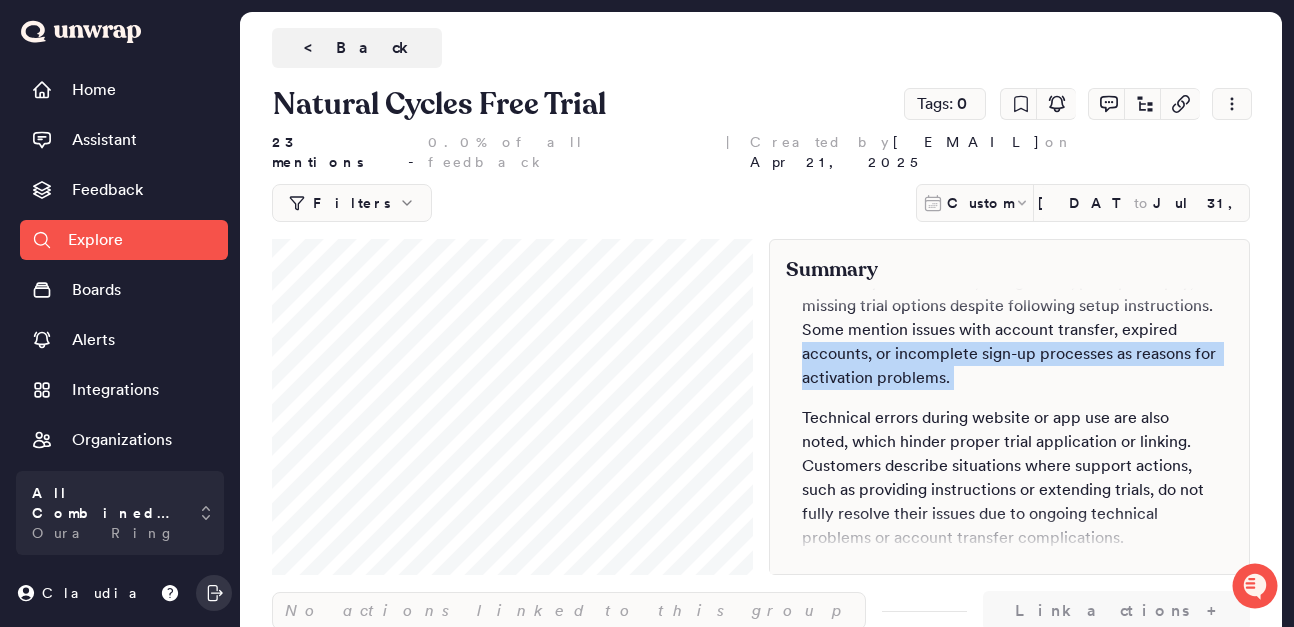 scroll, scrollTop: 0, scrollLeft: 0, axis: both 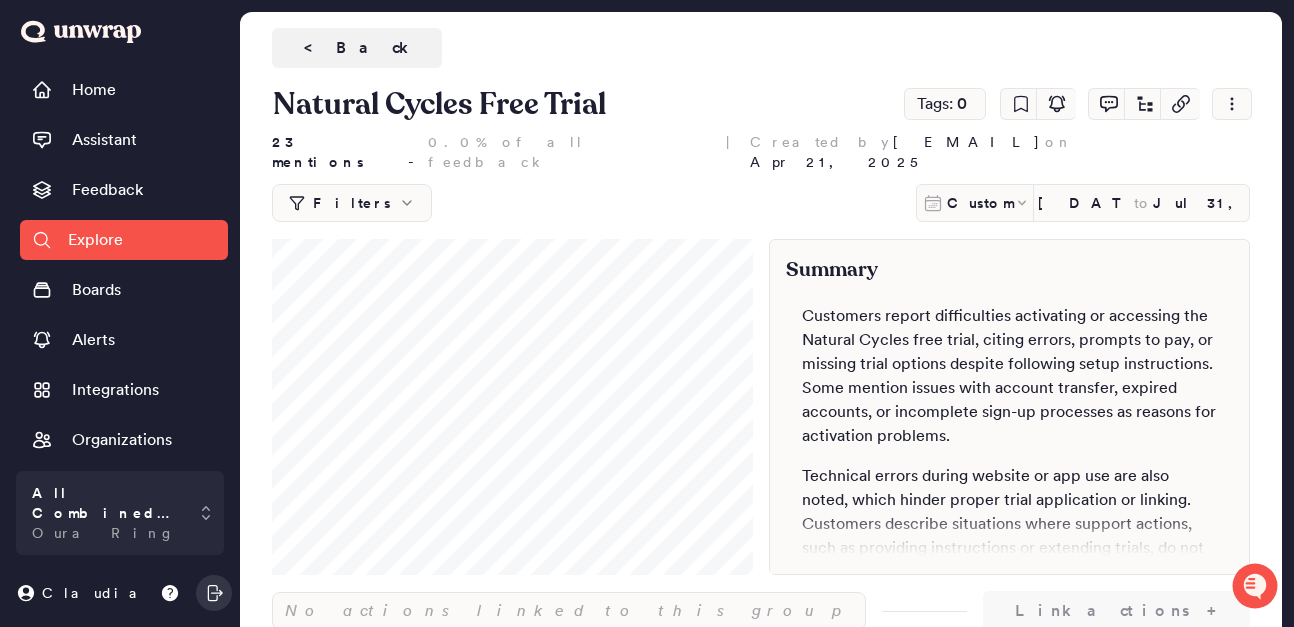 click on "Customers report difficulties activating or accessing the Natural Cycles free trial, citing errors, prompts to pay, or missing trial options despite following setup instructions. Some mention issues with account transfer, expired accounts, or incomplete sign-up processes as reasons for activation problems." at bounding box center [1009, 376] 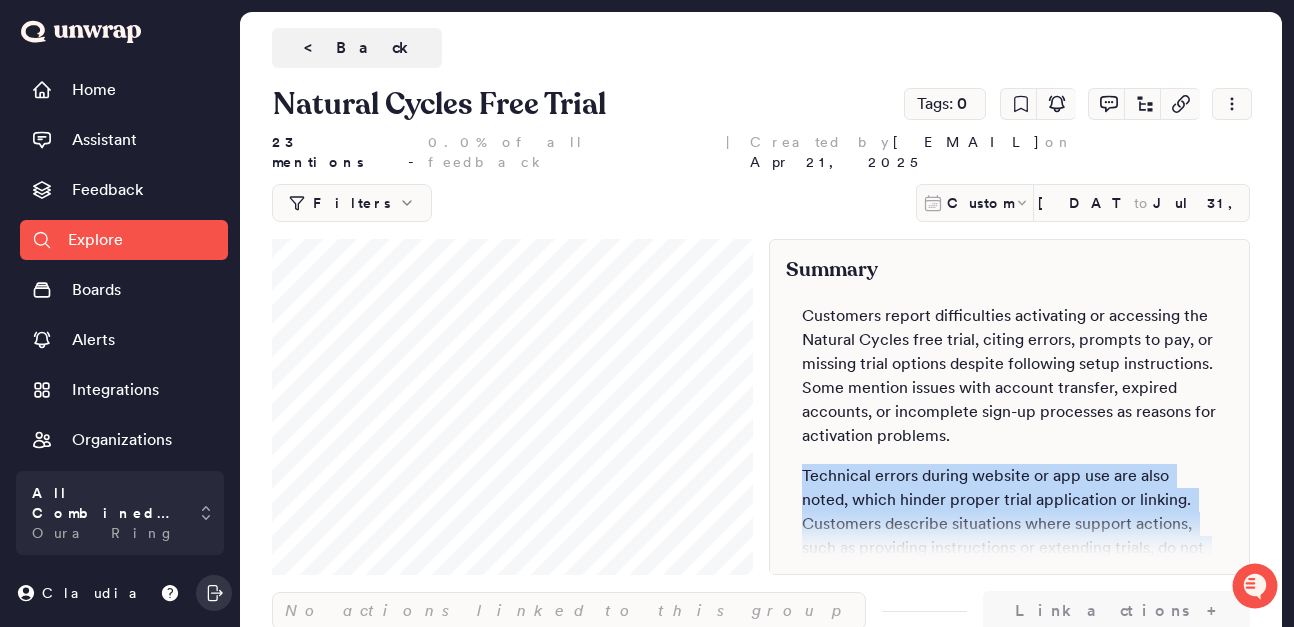 scroll, scrollTop: 274, scrollLeft: 0, axis: vertical 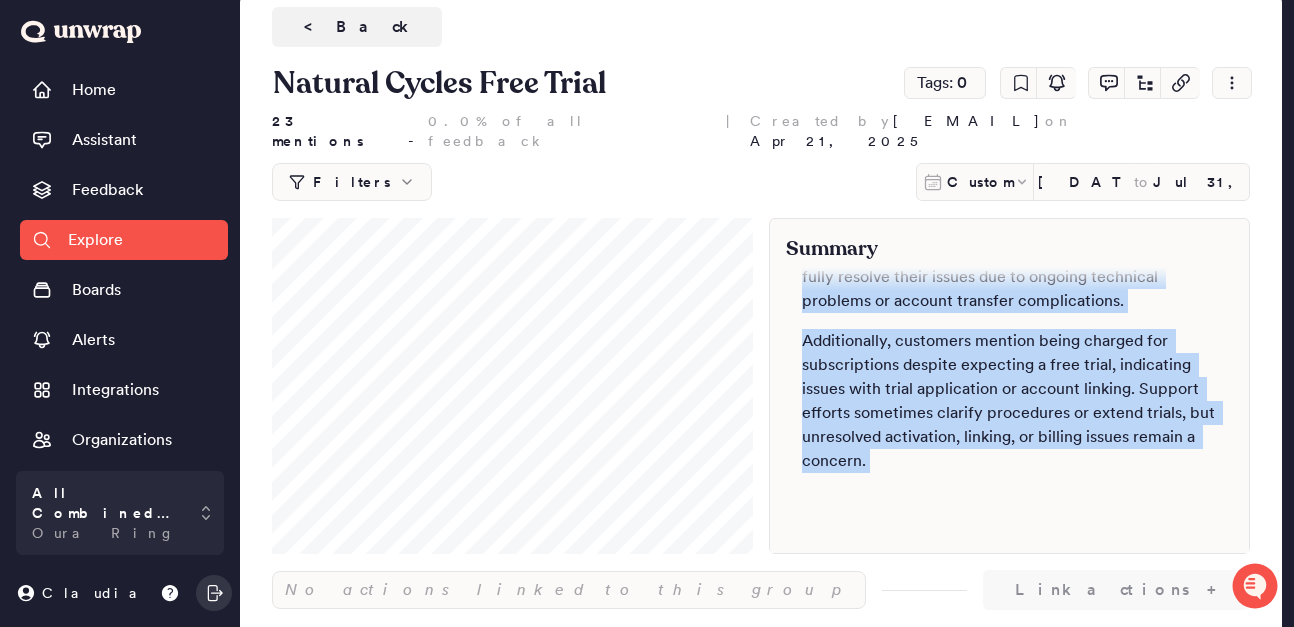 drag, startPoint x: 800, startPoint y: 294, endPoint x: 907, endPoint y: 599, distance: 323.22437 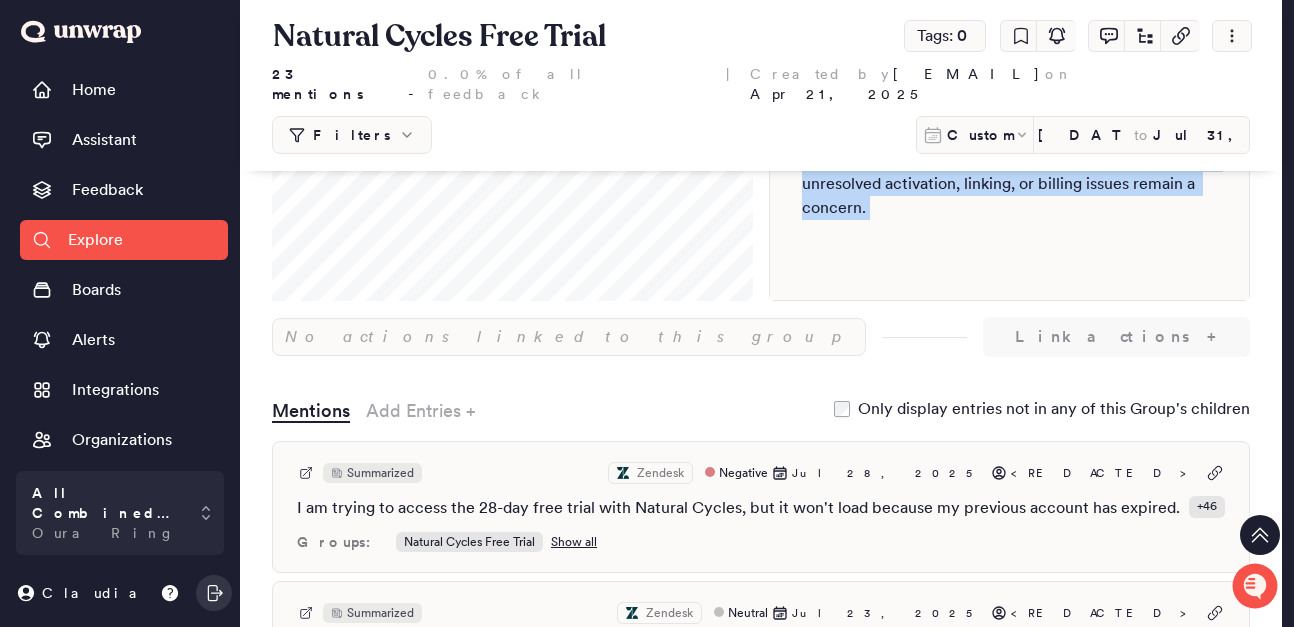scroll, scrollTop: 516, scrollLeft: 0, axis: vertical 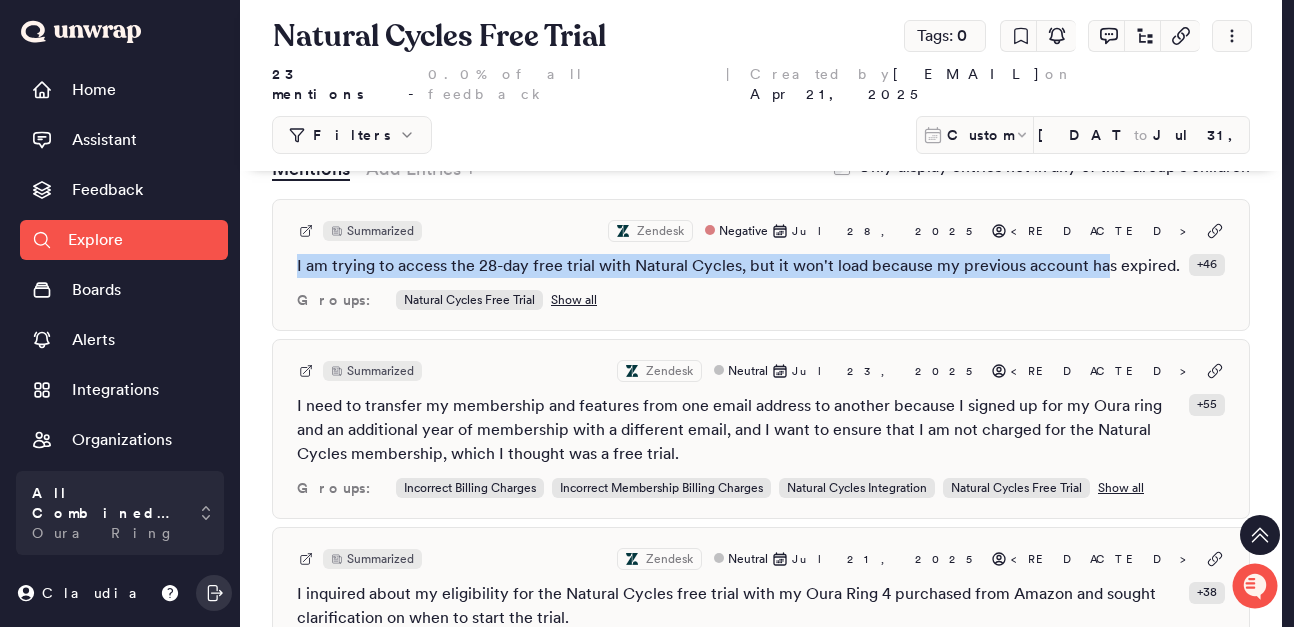 drag, startPoint x: 293, startPoint y: 241, endPoint x: 1095, endPoint y: 257, distance: 802.1596 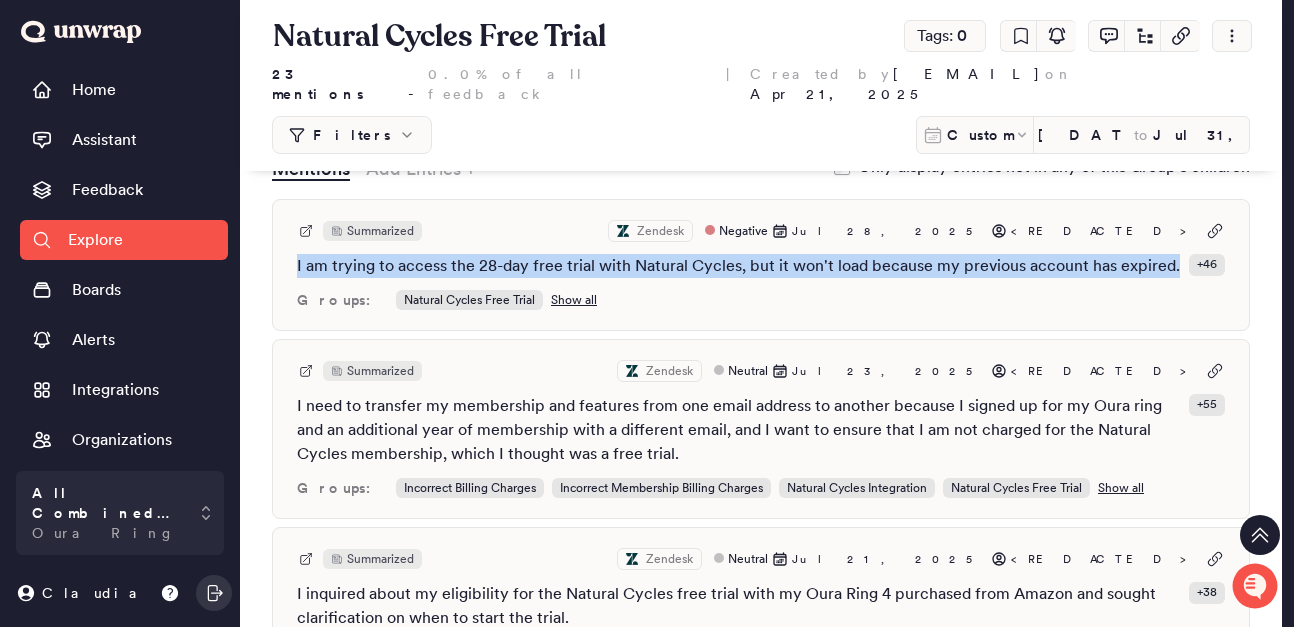 drag, startPoint x: 1168, startPoint y: 242, endPoint x: 285, endPoint y: 250, distance: 883.03625 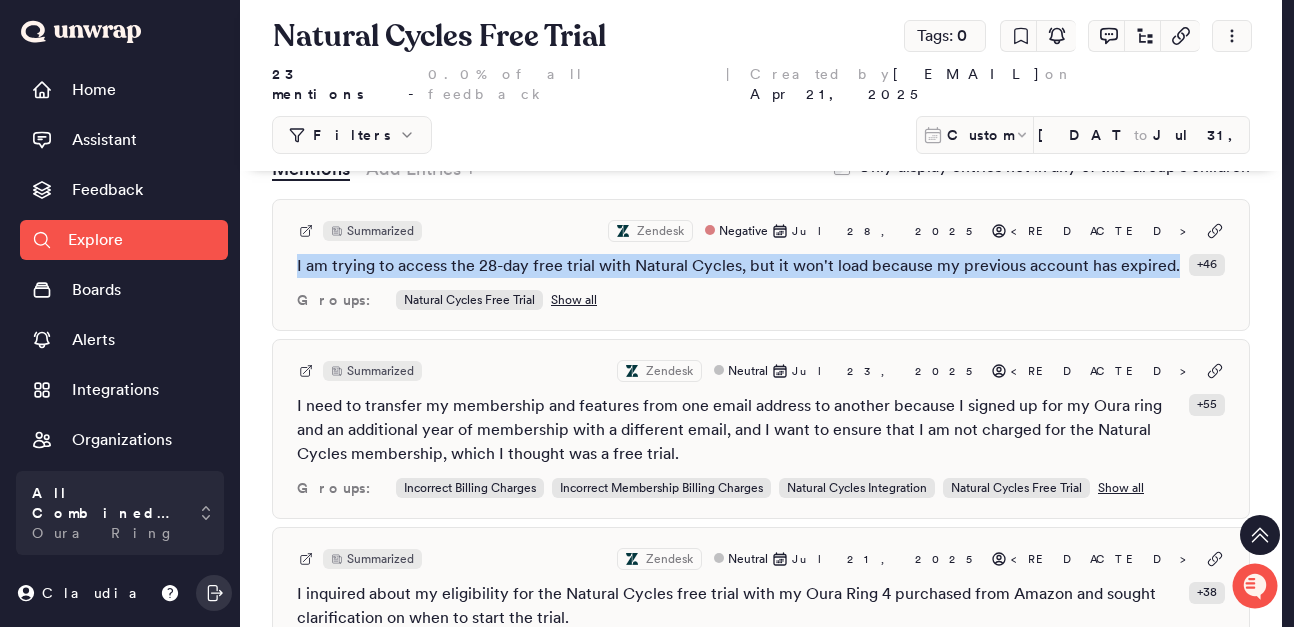 click on "Summarized Zendesk Negative Jul 28, 2025 <REDACTED> I am trying to access the 28-day free trial with Natural Cycles, but it won't load because my previous account has expired.    + 46 Groups: Natural Cycles Free Trial Show all" at bounding box center (761, 265) 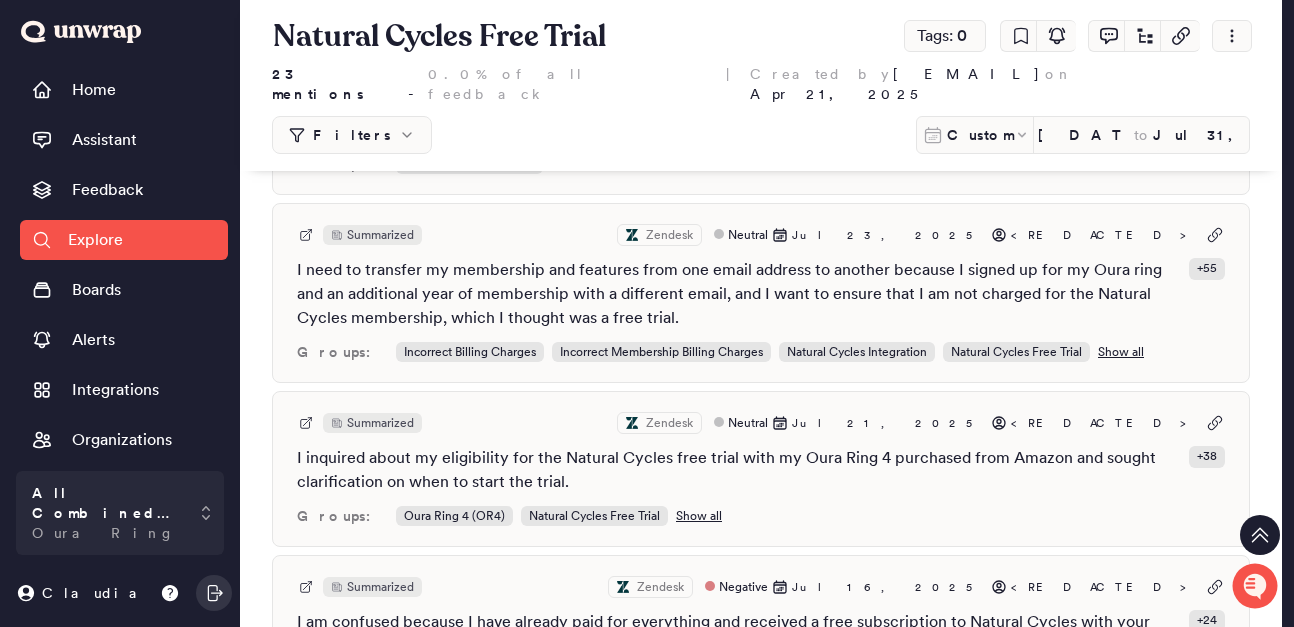 scroll, scrollTop: 655, scrollLeft: 0, axis: vertical 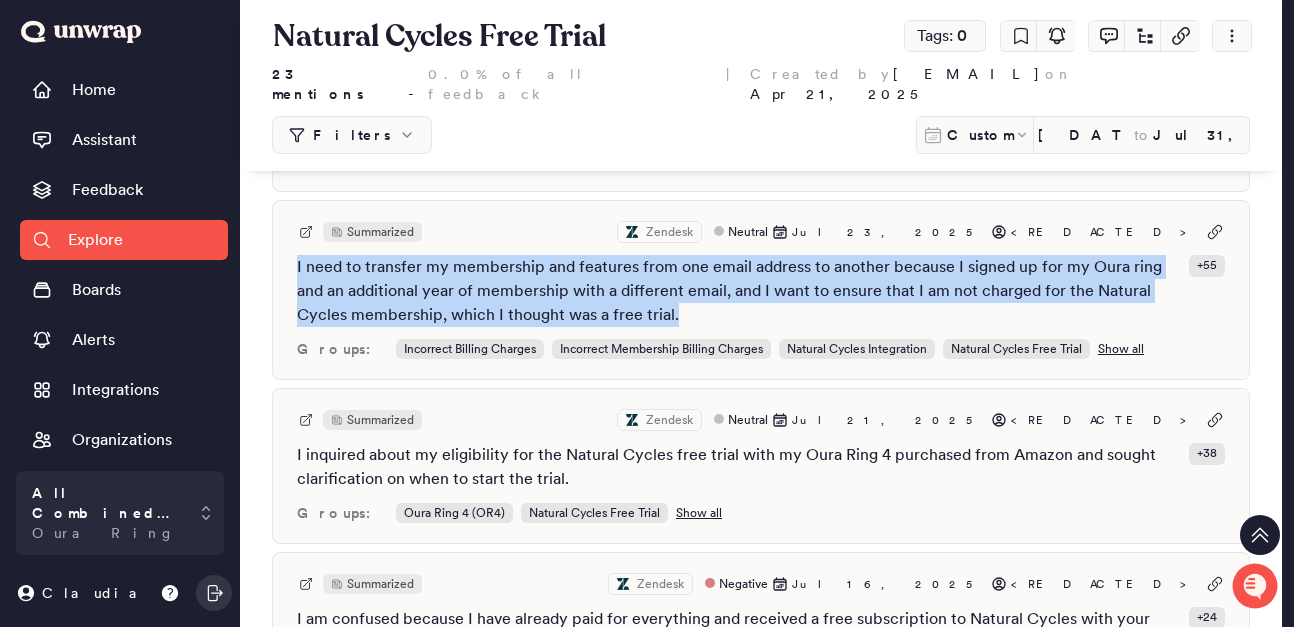drag, startPoint x: 294, startPoint y: 240, endPoint x: 693, endPoint y: 292, distance: 402.3742 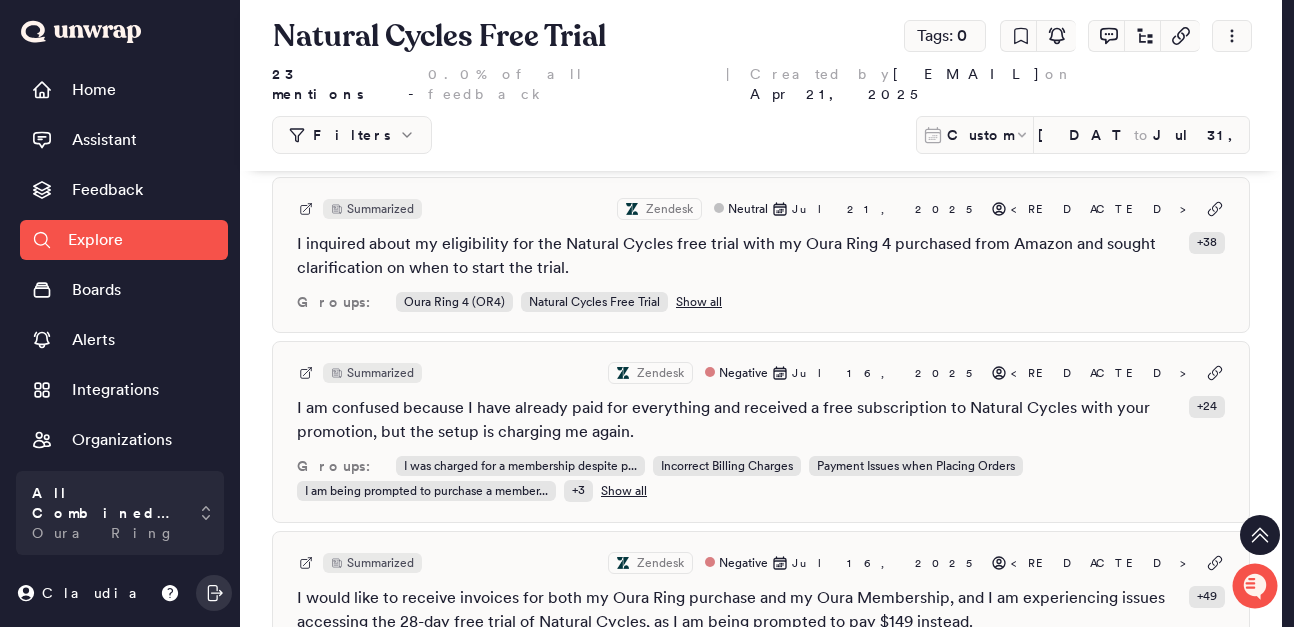 scroll, scrollTop: 926, scrollLeft: 0, axis: vertical 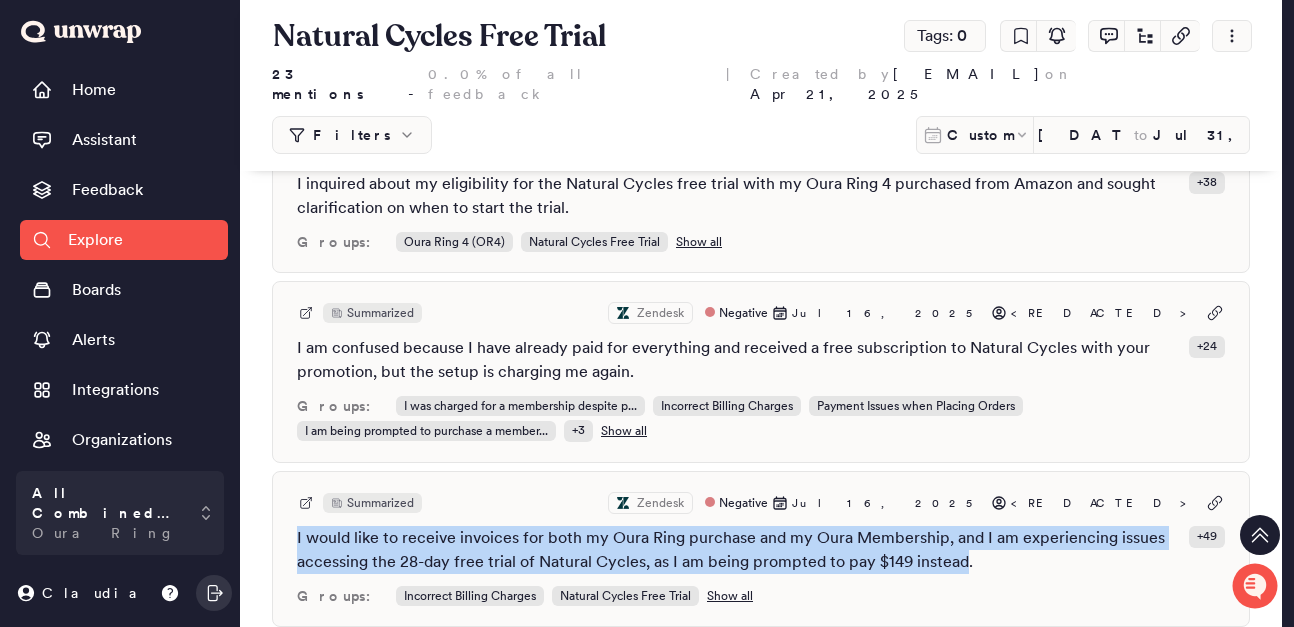 drag, startPoint x: 291, startPoint y: 514, endPoint x: 959, endPoint y: 537, distance: 668.3958 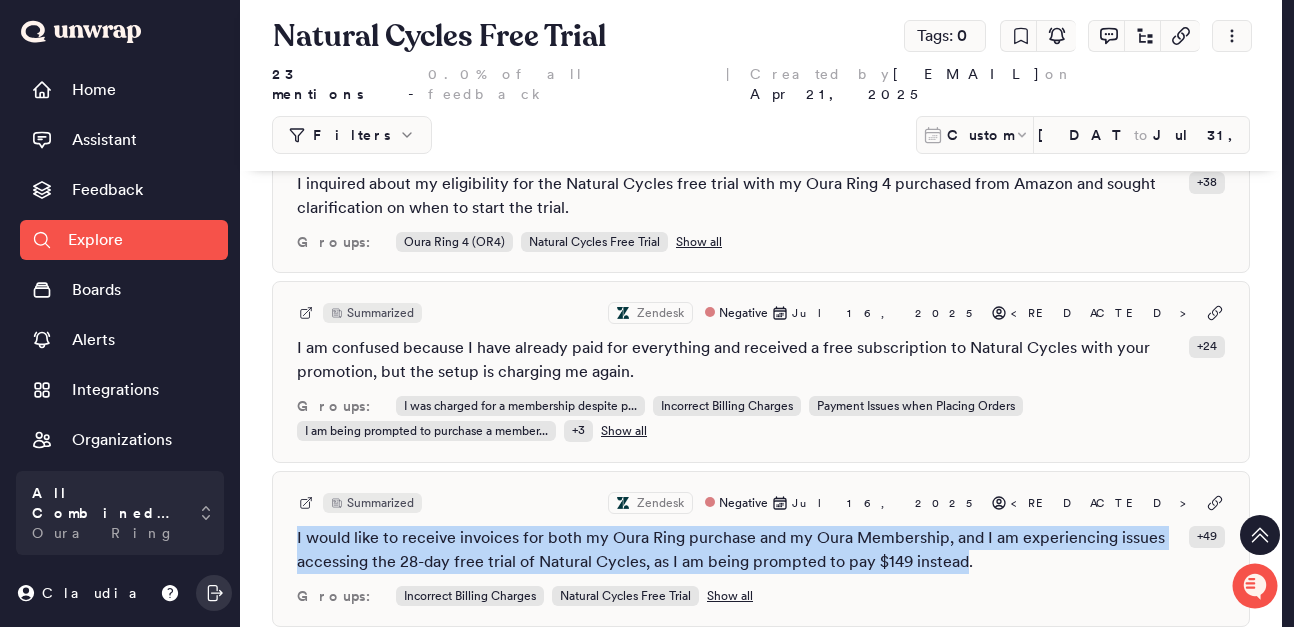 click on "Summarized Zendesk Negative Jul 16, 2025 <REDACTED> I would like to receive invoices for both my Oura Ring purchase and my Oura Membership, and I am experiencing issues accessing the 28-day free trial of Natural Cycles, as I am being prompted to pay $149 instead.    + 49 Groups: Incorrect Billing Charges Natural Cycles Free Trial Show all" at bounding box center [761, 549] 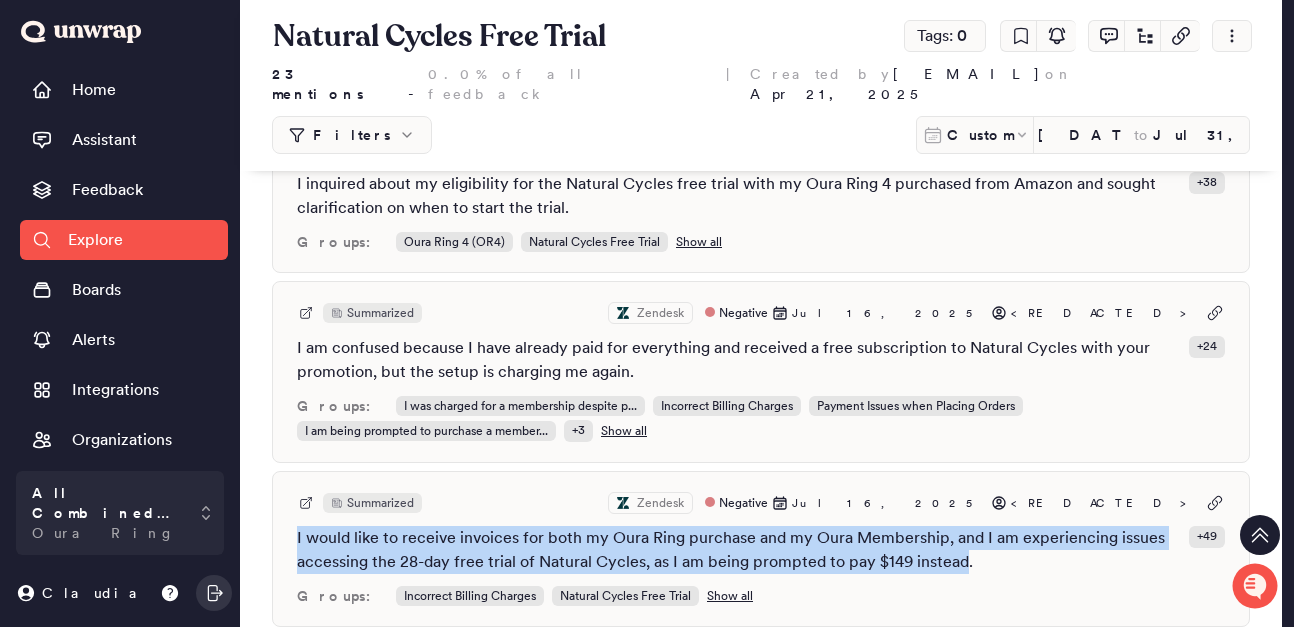 copy on "I would like to receive invoices for both my Oura Ring purchase and my Oura Membership, and I am experiencing issues accessing the 28-day free trial of Natural Cycles, as I am being prompted to pay $149 instead" 